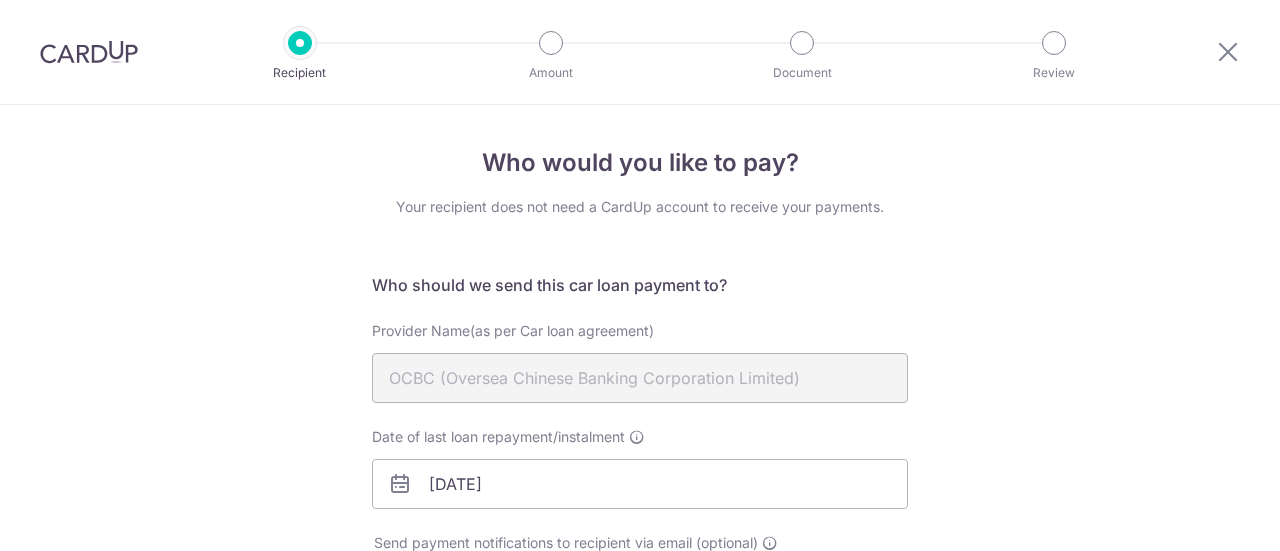 scroll, scrollTop: 0, scrollLeft: 0, axis: both 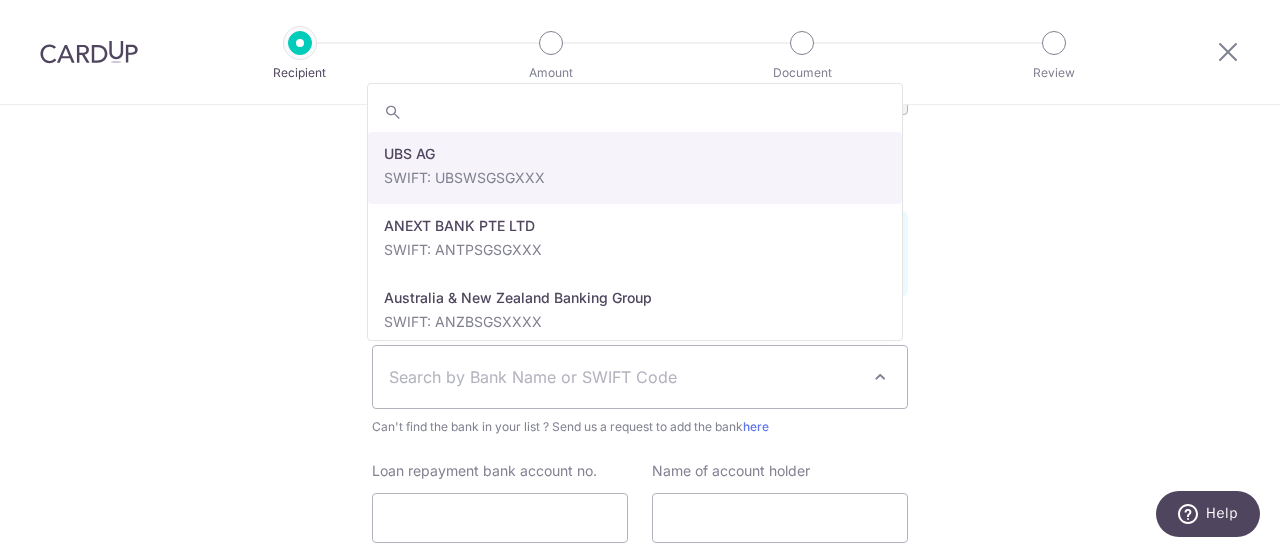 click on "Search by Bank Name or SWIFT Code" at bounding box center (640, 377) 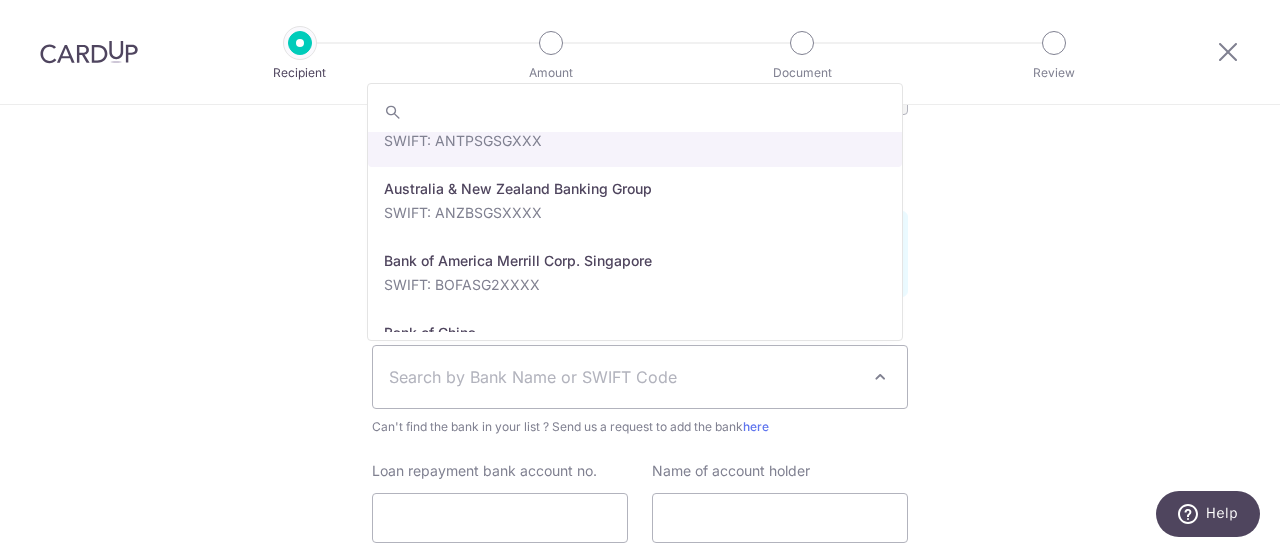 scroll, scrollTop: 200, scrollLeft: 0, axis: vertical 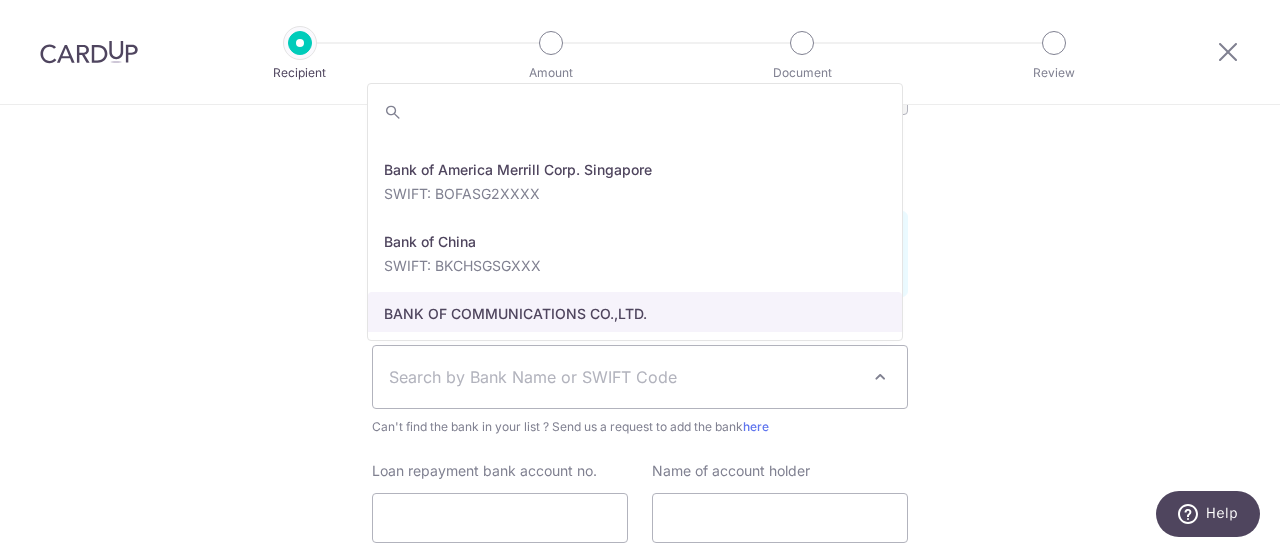 click on "Who would you like to pay?
Your recipient does not need a CardUp account to receive your payments.
Who should we send this car loan payment to?
Provider Name(as per Car loan agreement)
OCBC (Oversea Chinese Banking Corporation Limited)
Date of last loan repayment/instalment
16/12/2030
Send payment notifications to recipient via email (optional)" at bounding box center [640, 154] 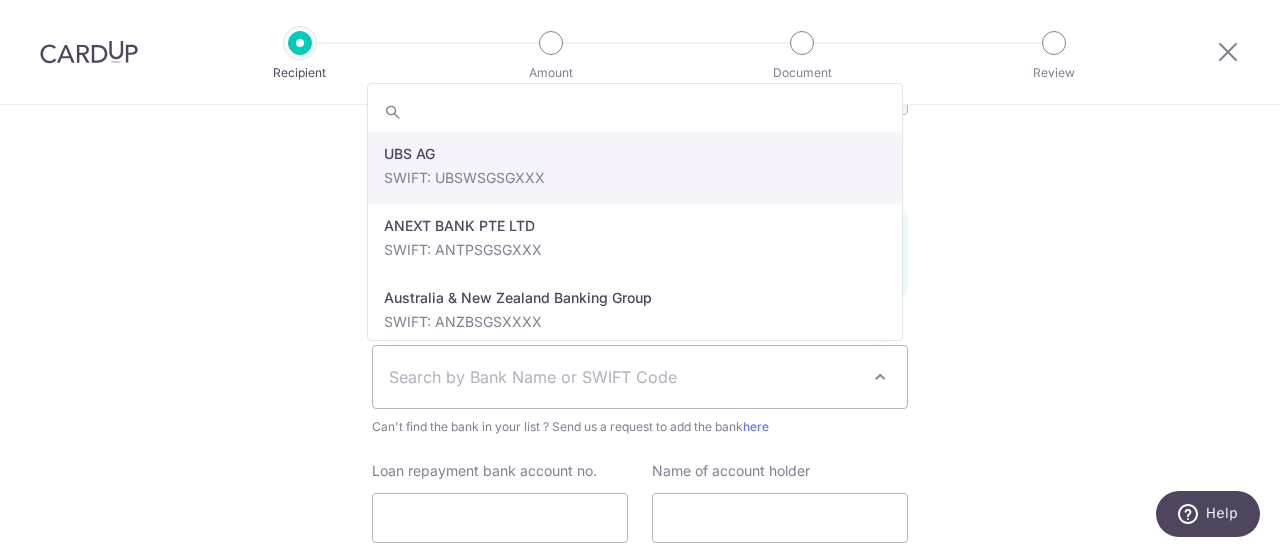 click on "Search by Bank Name or SWIFT Code" at bounding box center (624, 377) 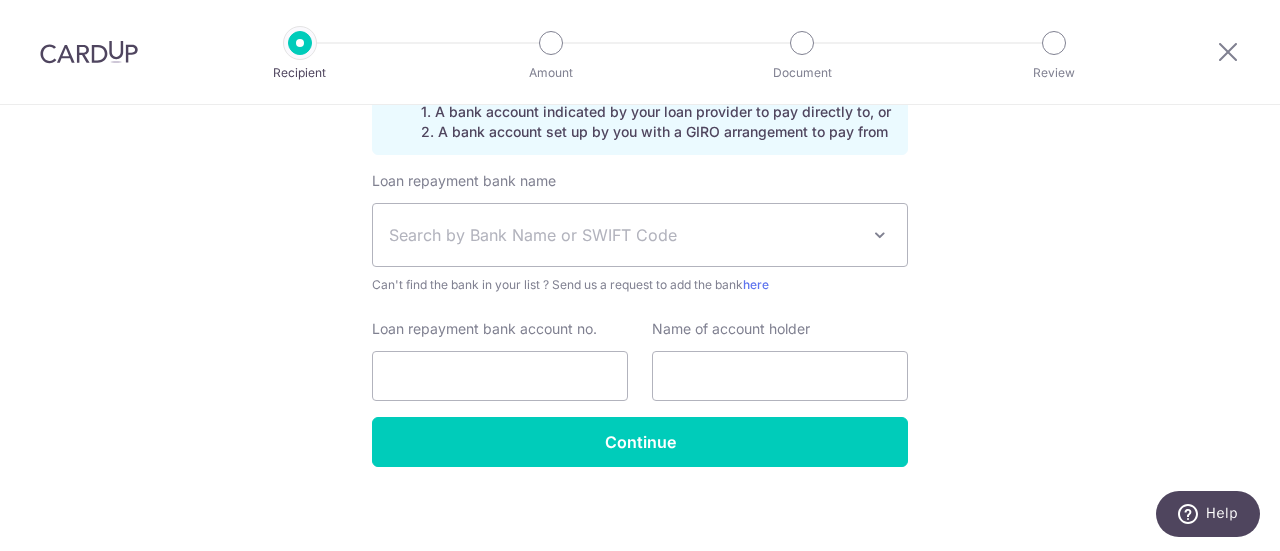 scroll, scrollTop: 650, scrollLeft: 0, axis: vertical 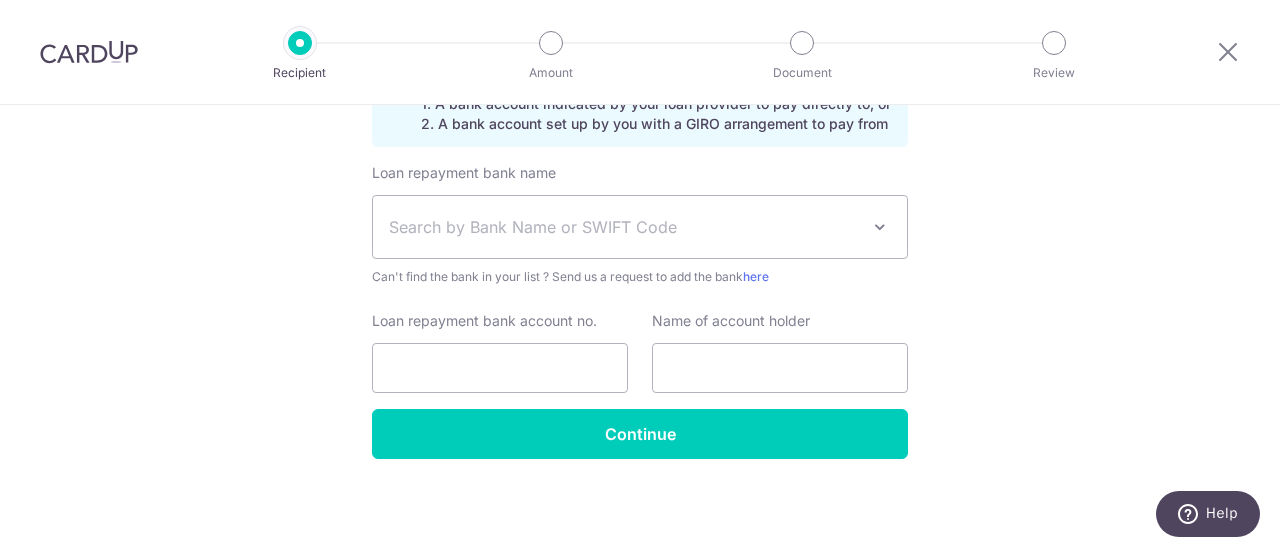 click on "Search by Bank Name or SWIFT Code" at bounding box center [624, 227] 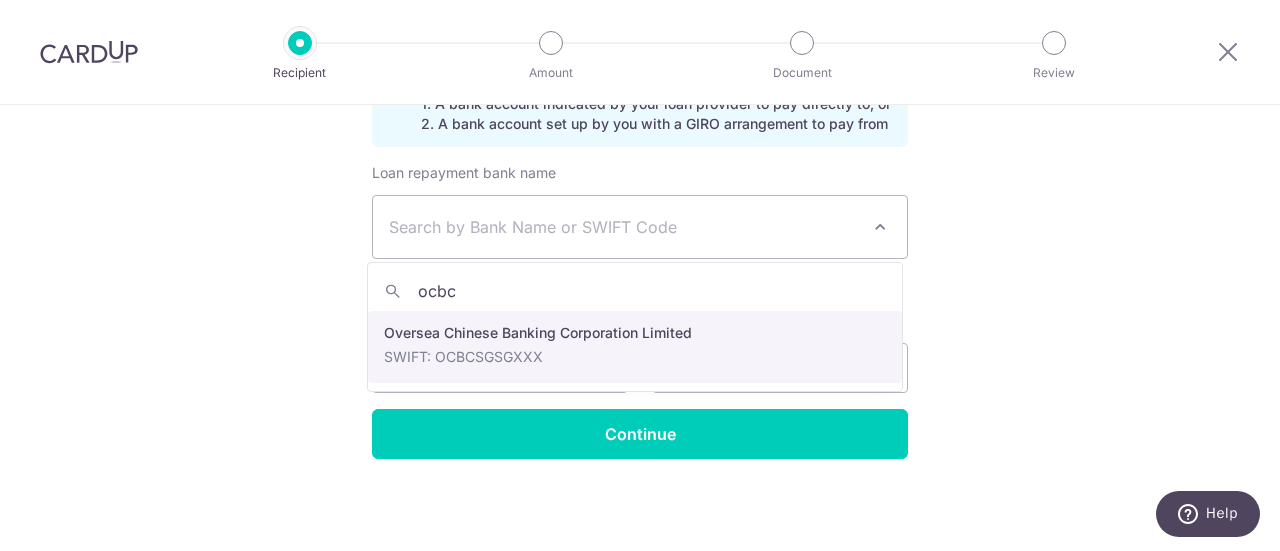 type on "ocbc" 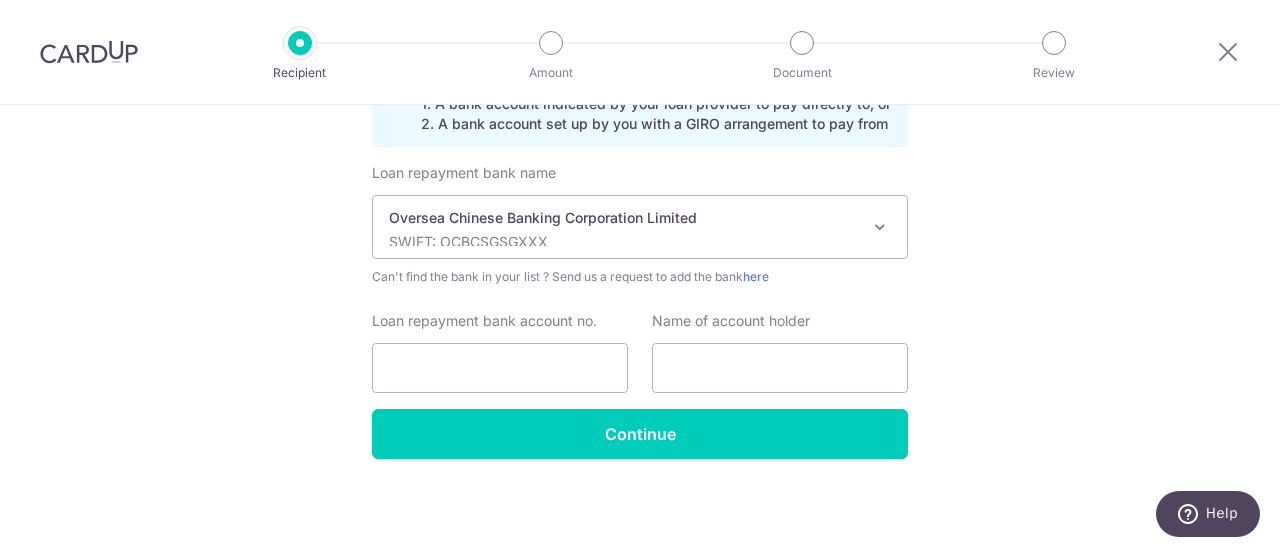 select on "12" 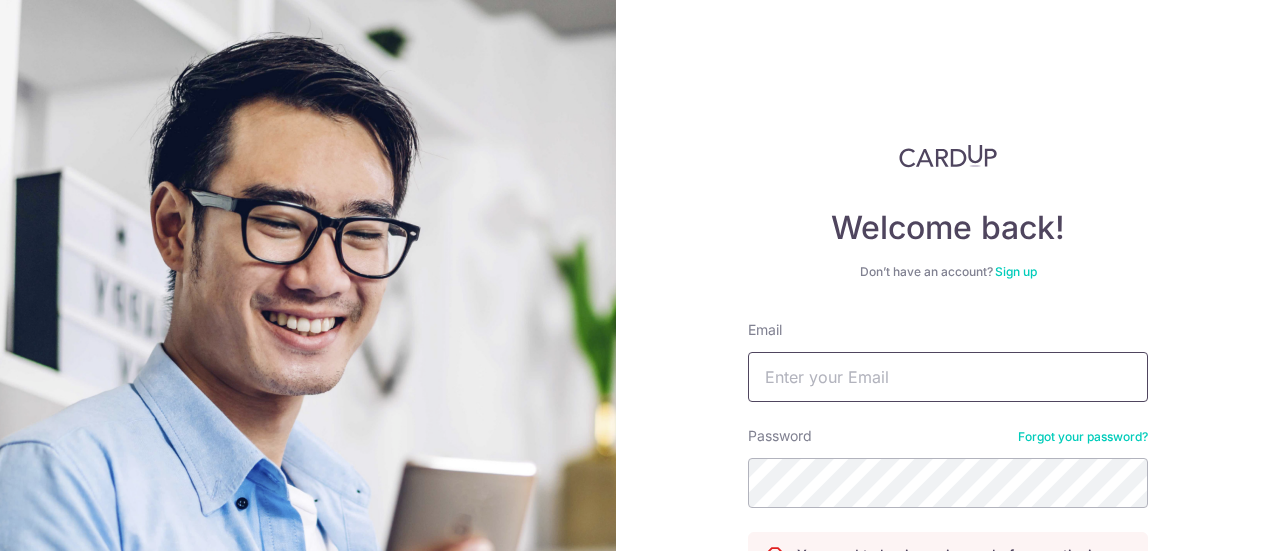 scroll, scrollTop: 0, scrollLeft: 0, axis: both 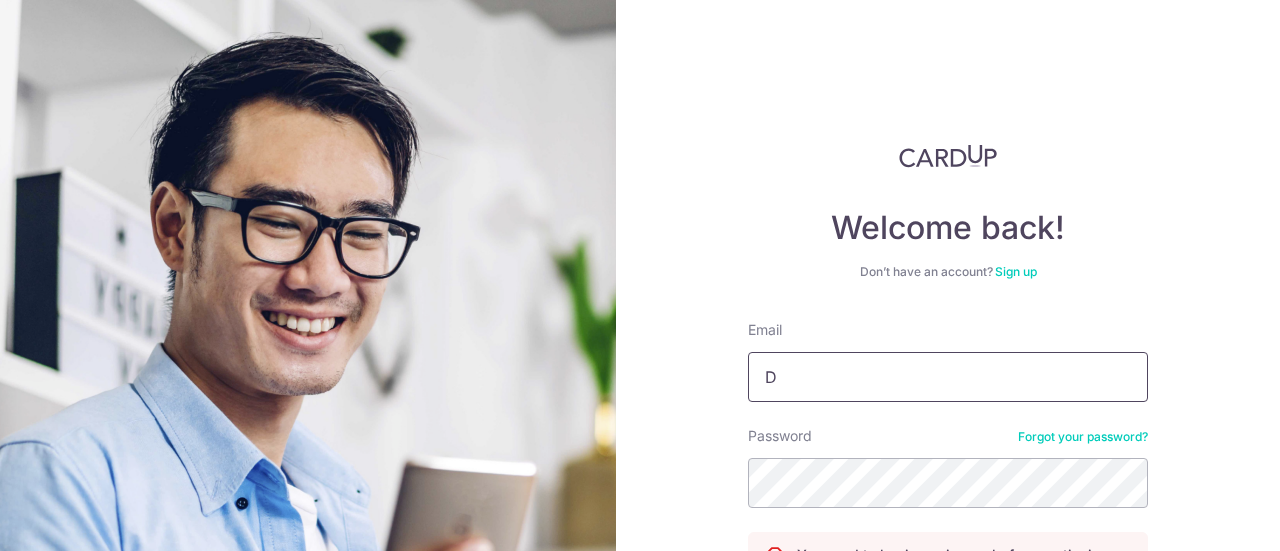 type on "[USERNAME]@[DOMAIN].com" 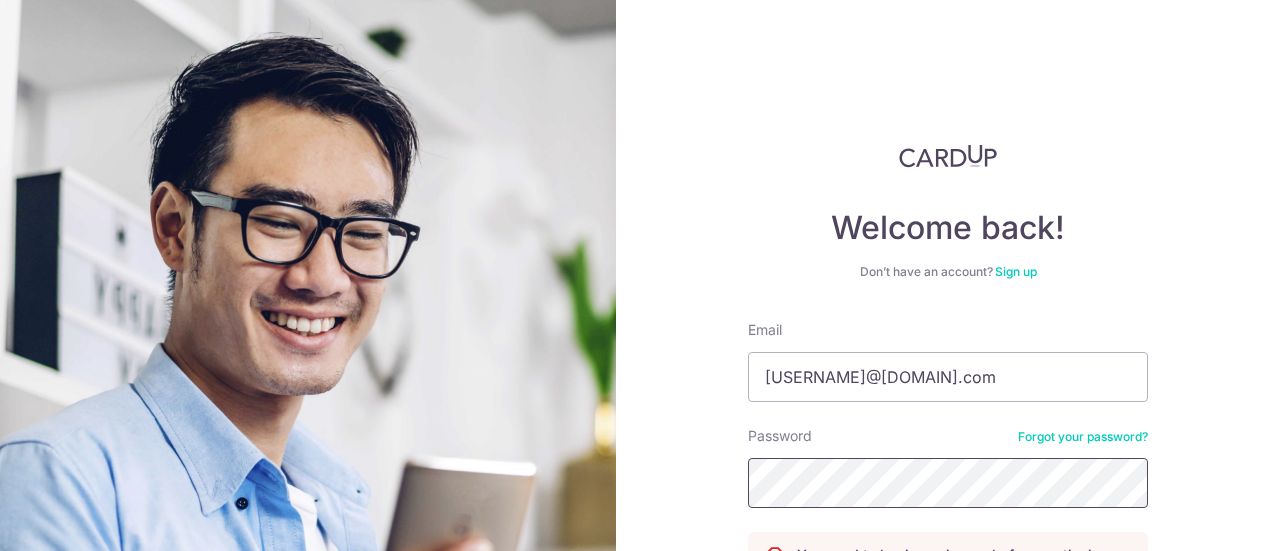 click on "Log in" at bounding box center [948, 619] 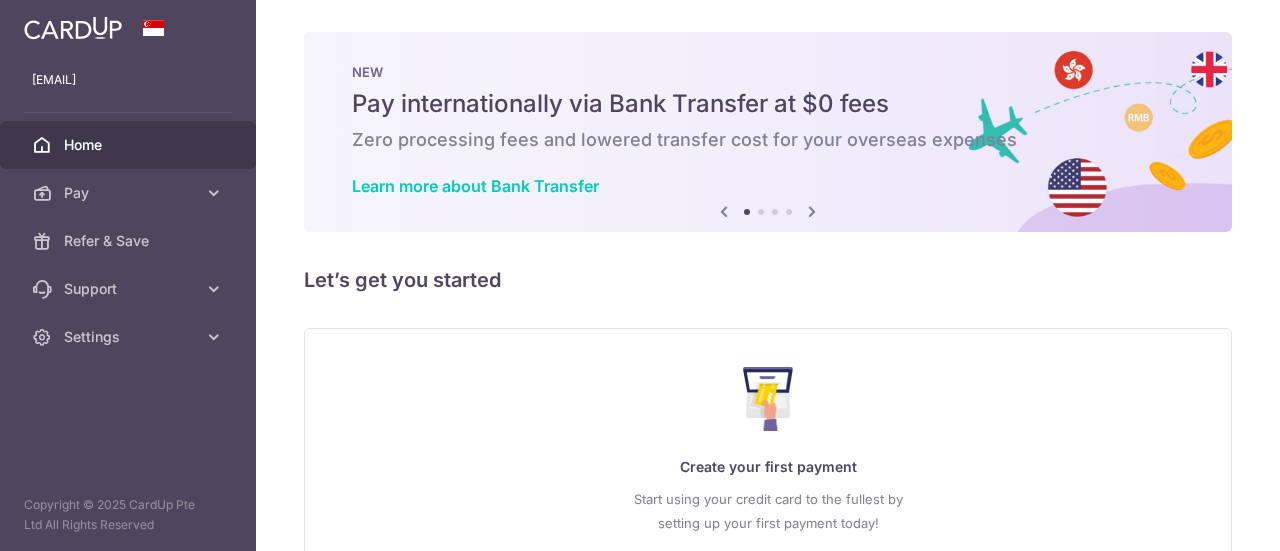 scroll, scrollTop: 0, scrollLeft: 0, axis: both 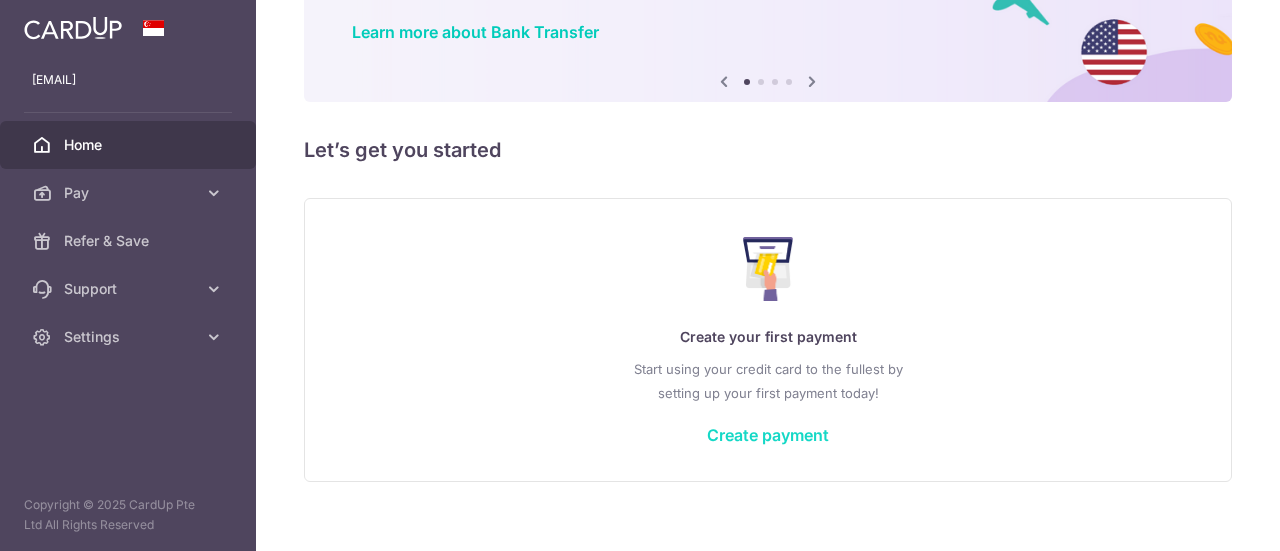 click on "Create payment" at bounding box center [768, 435] 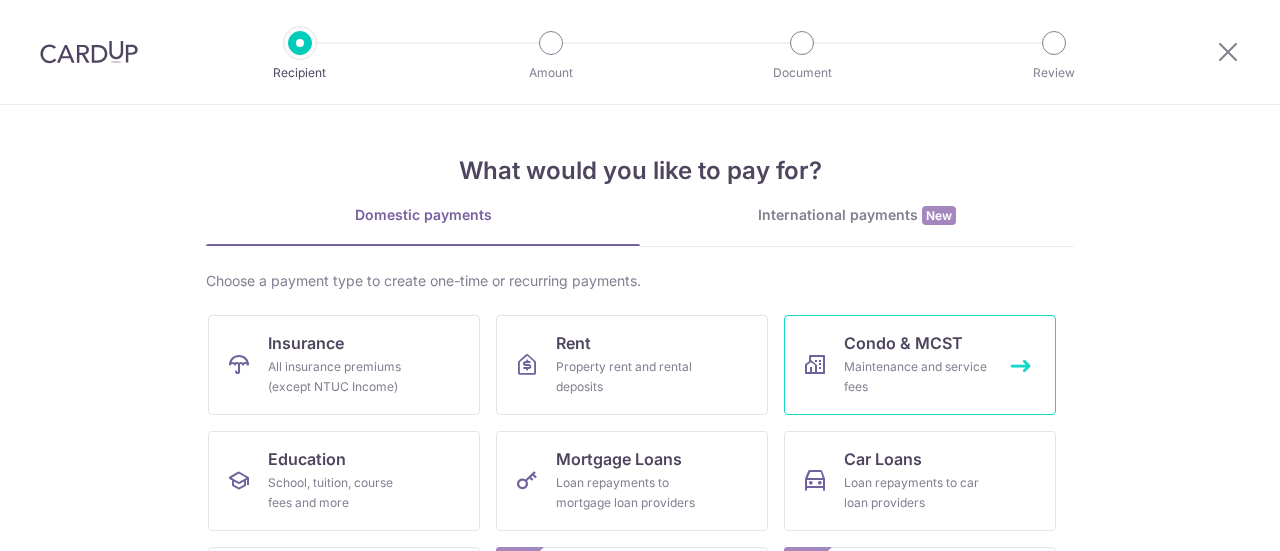 scroll, scrollTop: 0, scrollLeft: 0, axis: both 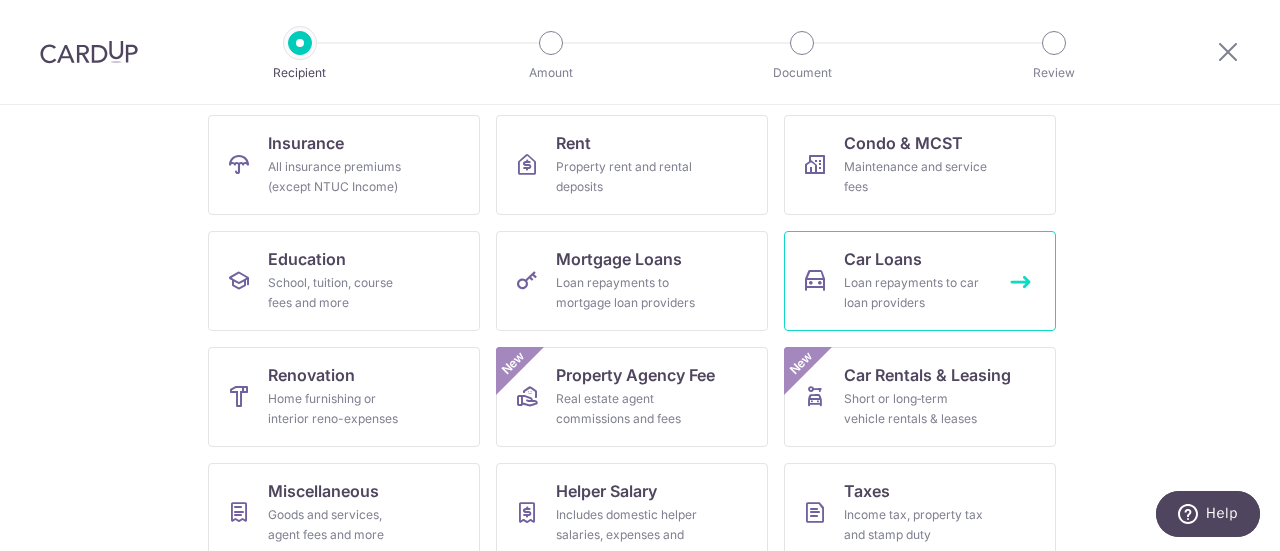 click on "Loan repayments to car loan providers" at bounding box center [916, 293] 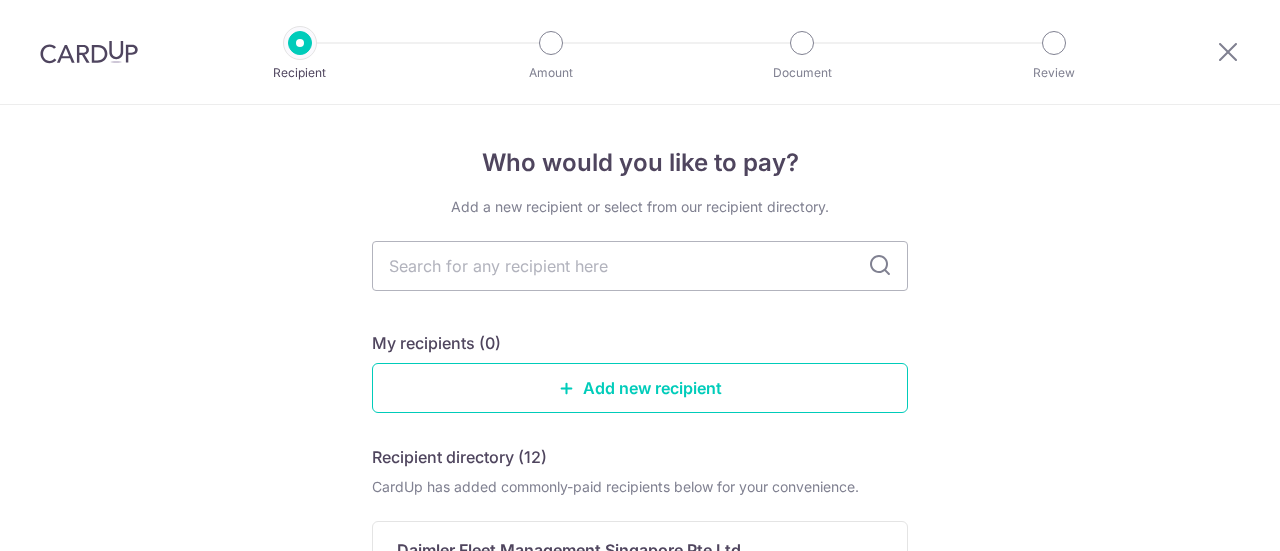 scroll, scrollTop: 0, scrollLeft: 0, axis: both 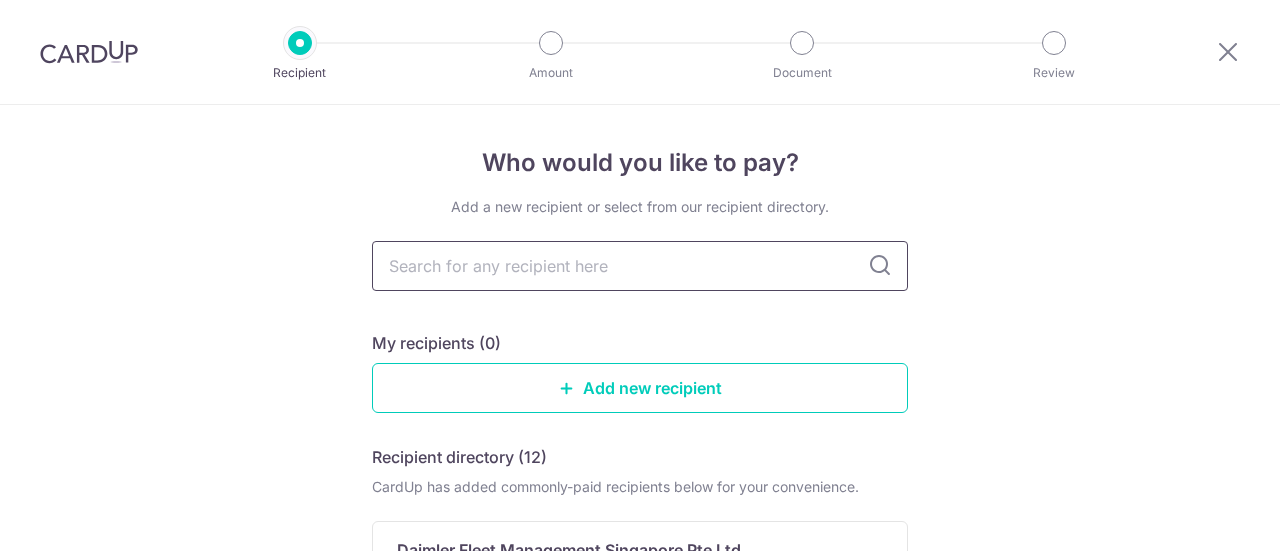 click at bounding box center (640, 266) 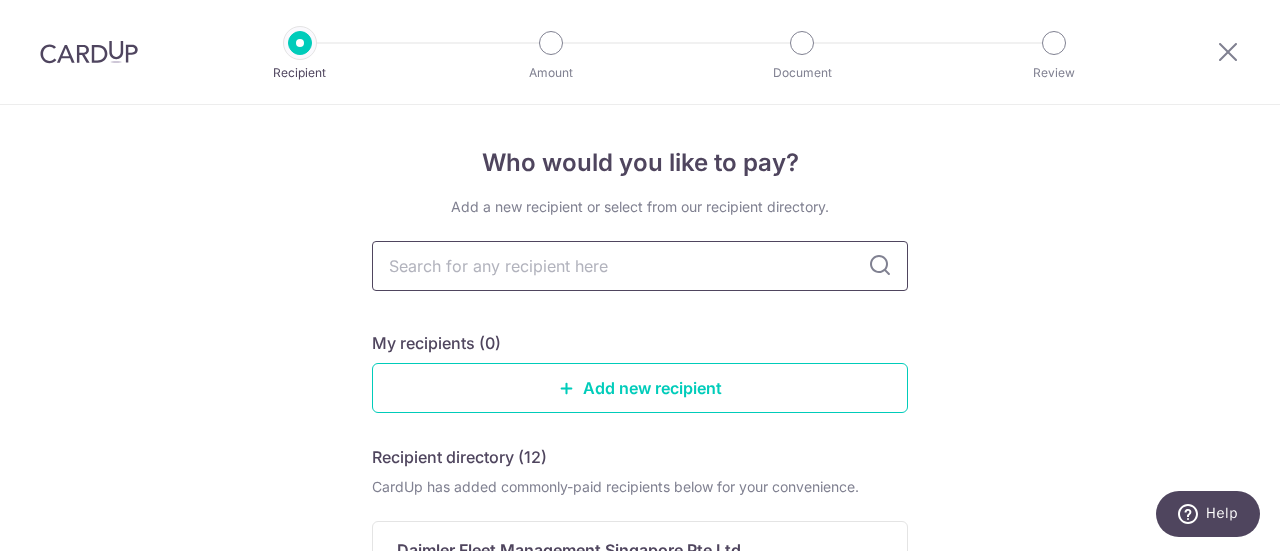click at bounding box center [640, 266] 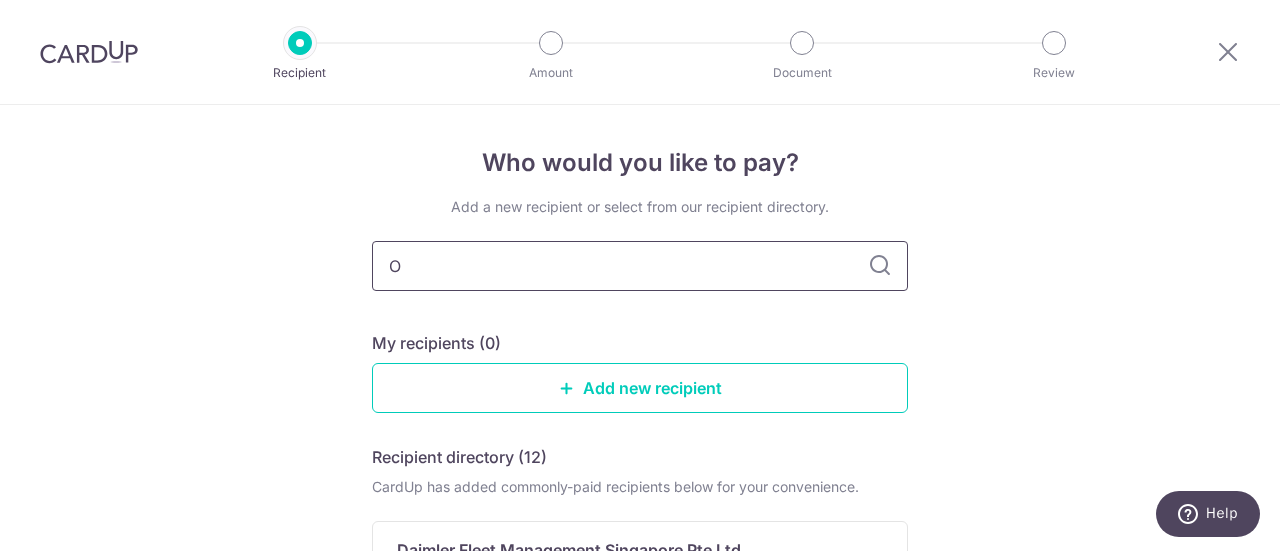 type on "OC" 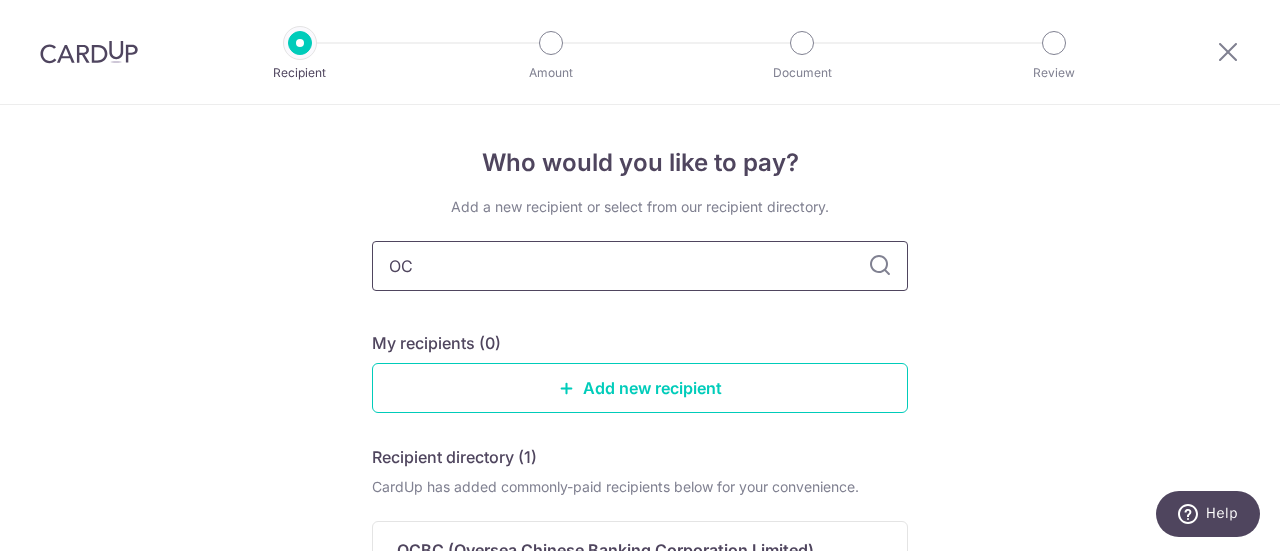 type on "O" 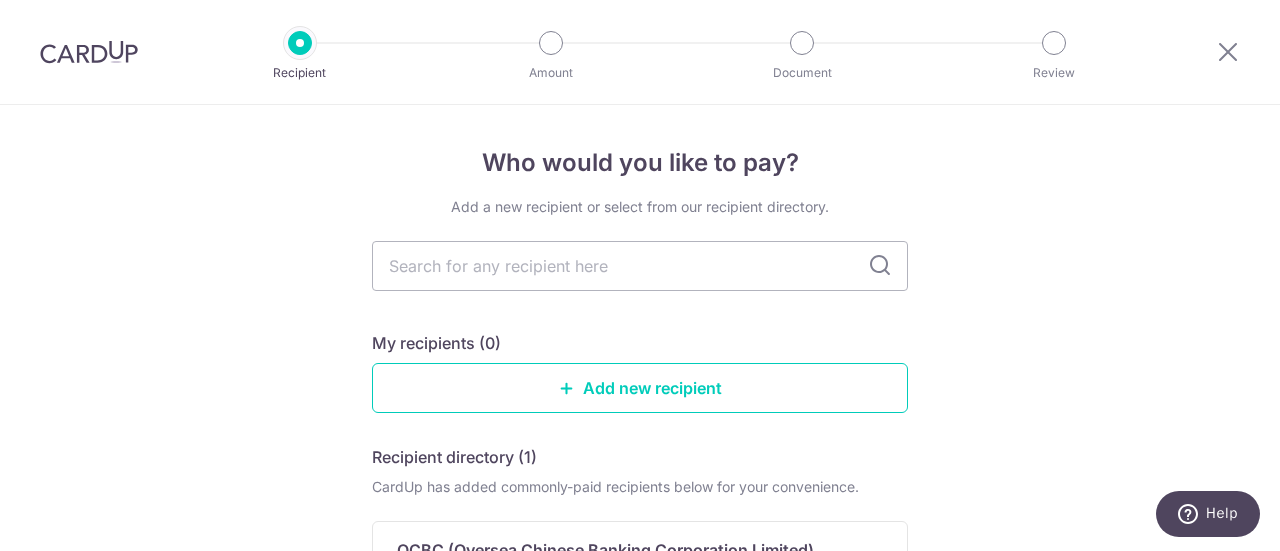 type 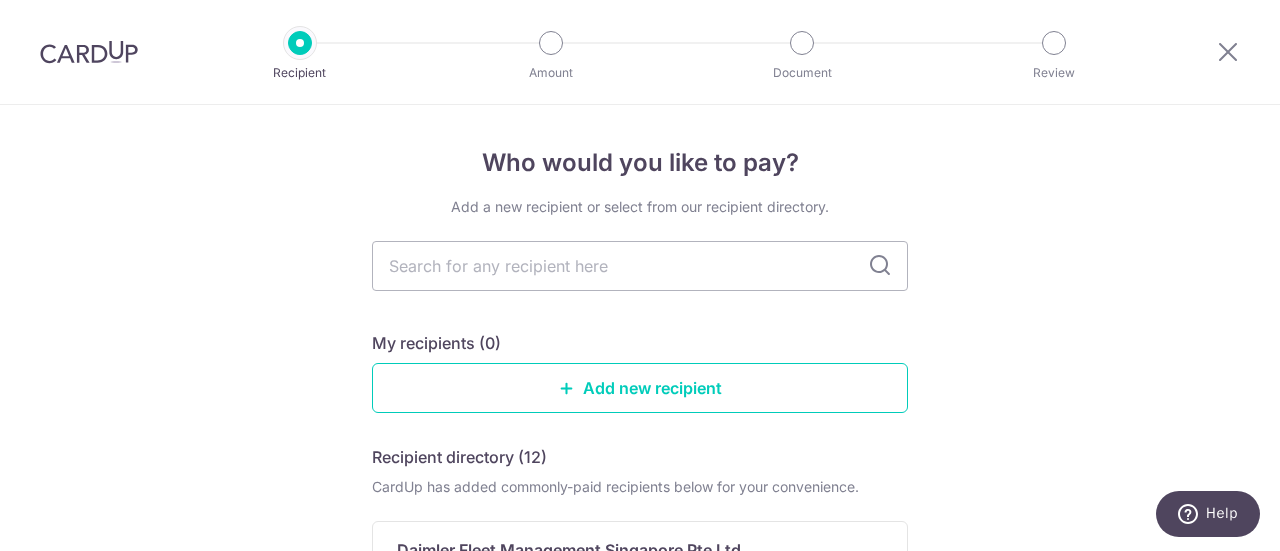 click at bounding box center (640, 266) 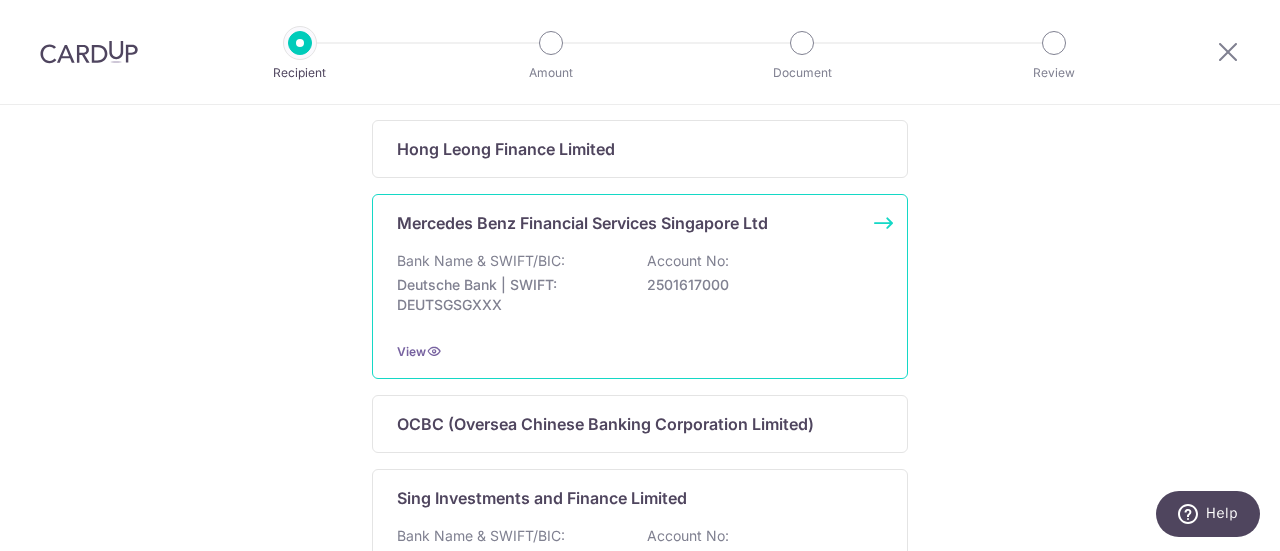 scroll, scrollTop: 1100, scrollLeft: 0, axis: vertical 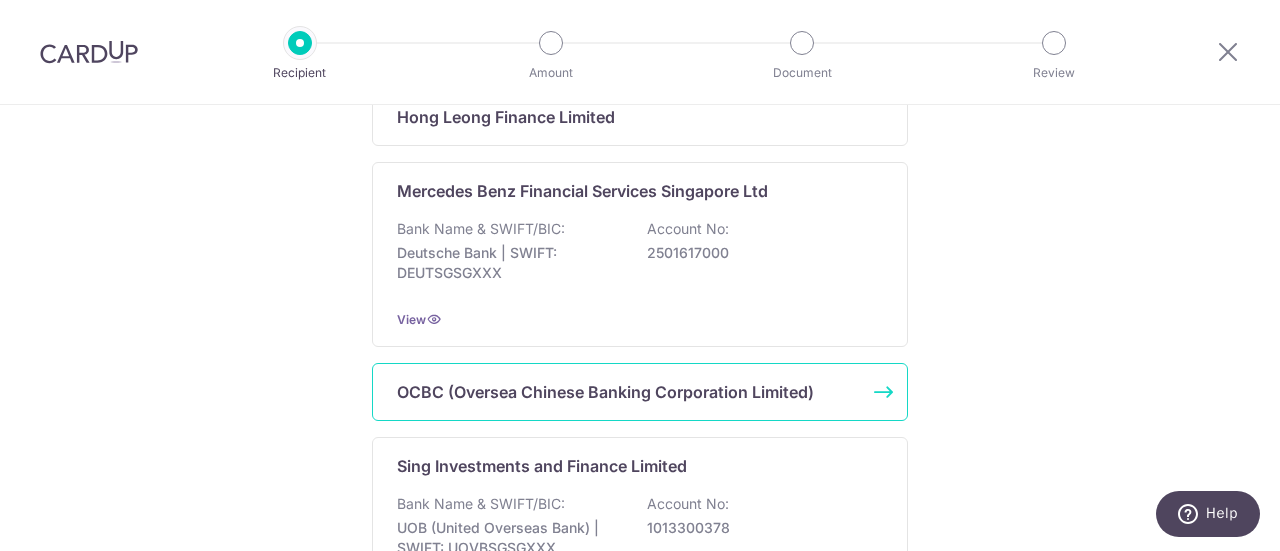 click on "OCBC (Oversea Chinese Banking Corporation Limited)" at bounding box center (605, 392) 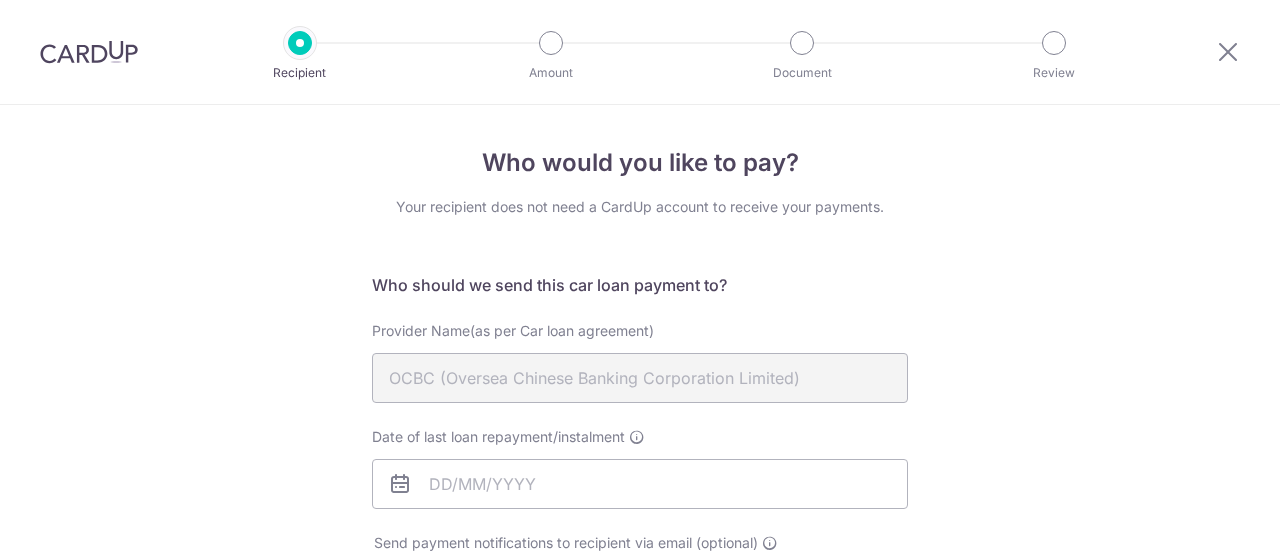 scroll, scrollTop: 0, scrollLeft: 0, axis: both 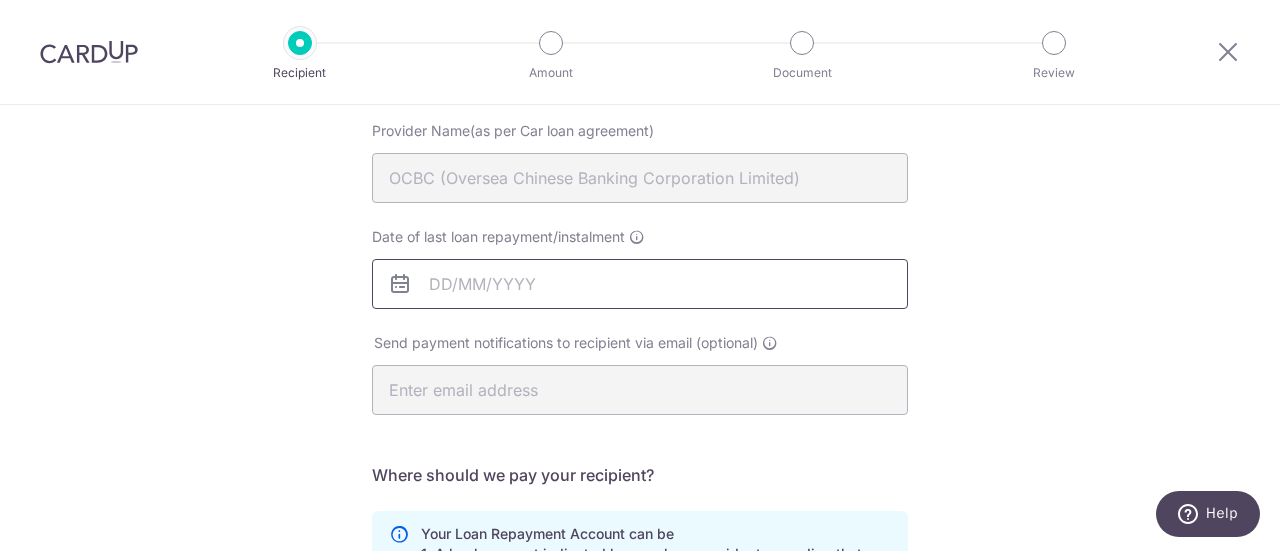 click on "Recipient Amount Document Review
Who would you like to pay?
Your recipient does not need a CardUp account to receive your payments.
Who should we send this car loan payment to?
Provider Name(as per Car loan agreement)
OCBC (Oversea Chinese Banking Corporation Limited)
Date of last loan repayment/instalment" at bounding box center [640, 275] 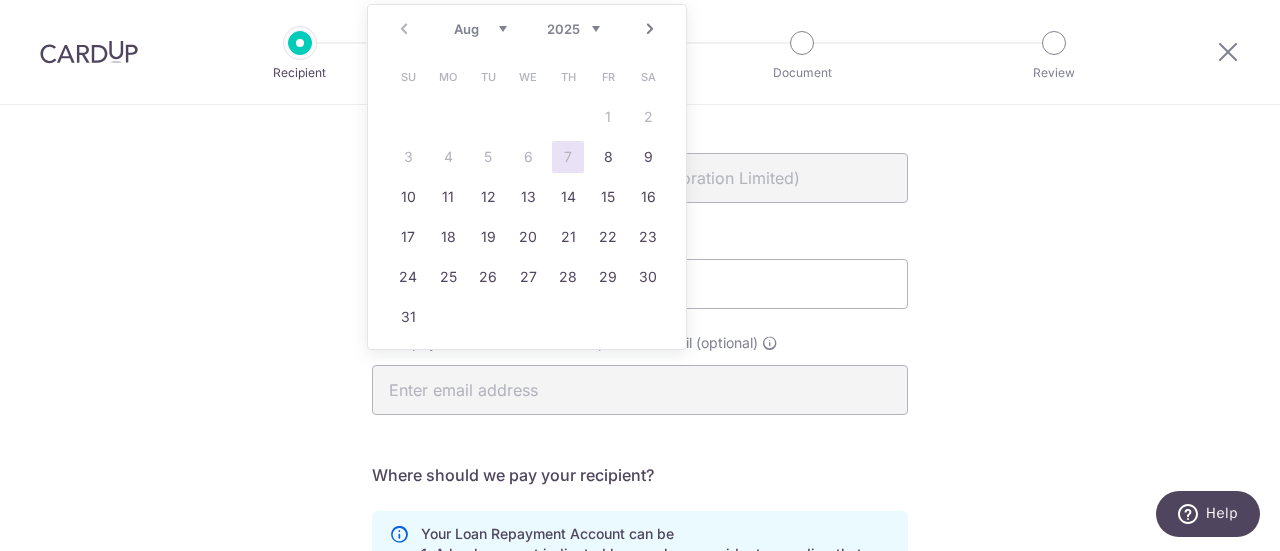 click on "2025 2026 2027 2028 2029 2030 2031 2032 2033 2034 2035" at bounding box center (573, 29) 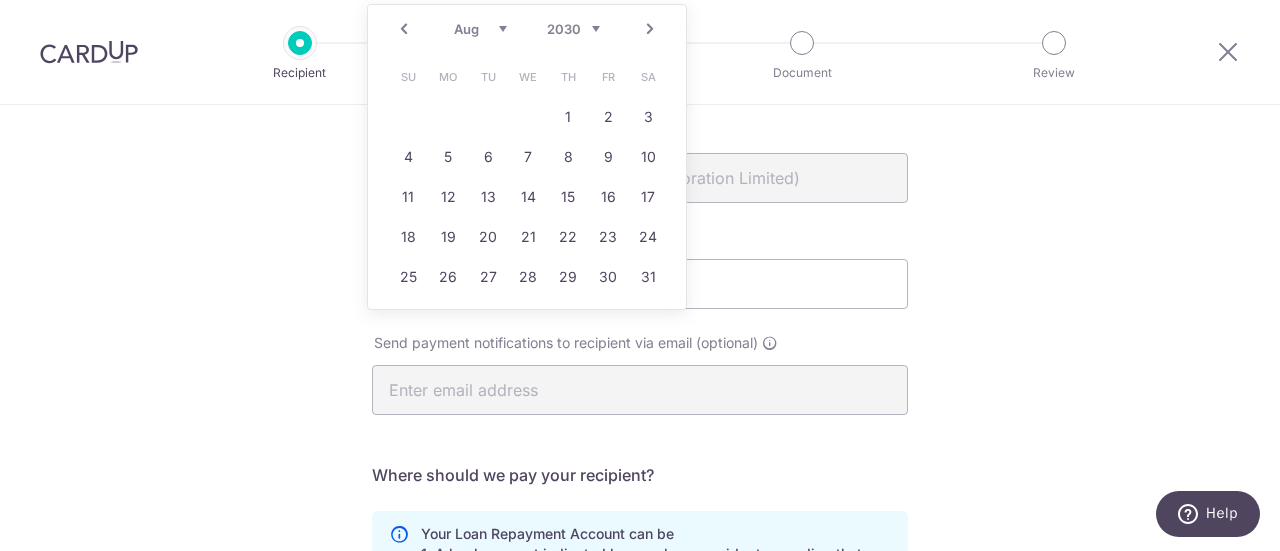 click on "Jan Feb Mar Apr May Jun Jul Aug Sep Oct Nov Dec" at bounding box center [480, 29] 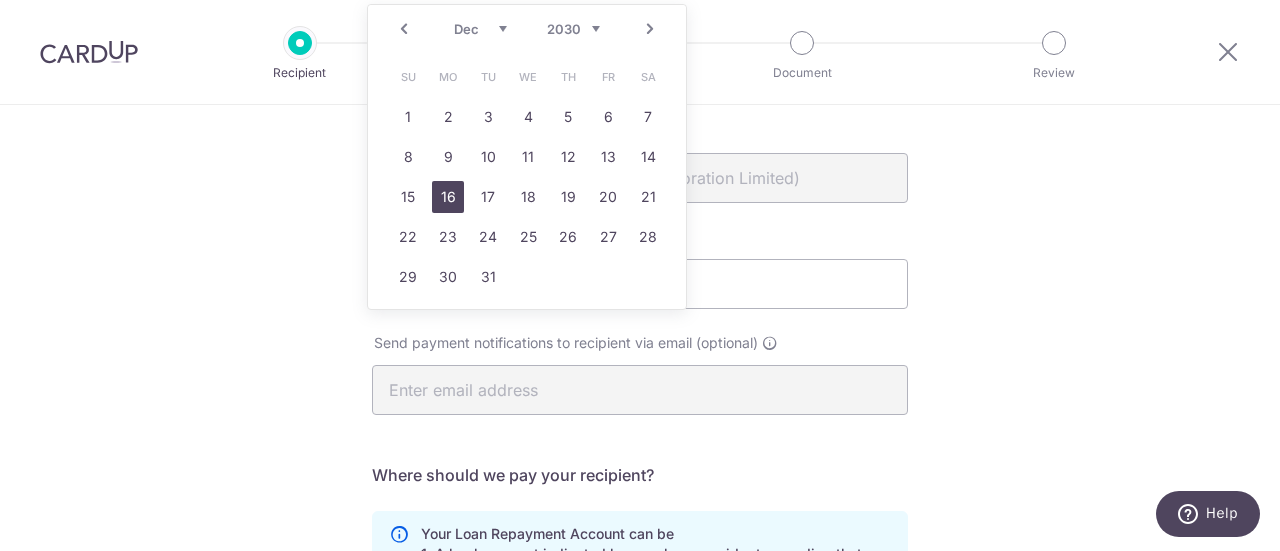 click on "16" at bounding box center (448, 197) 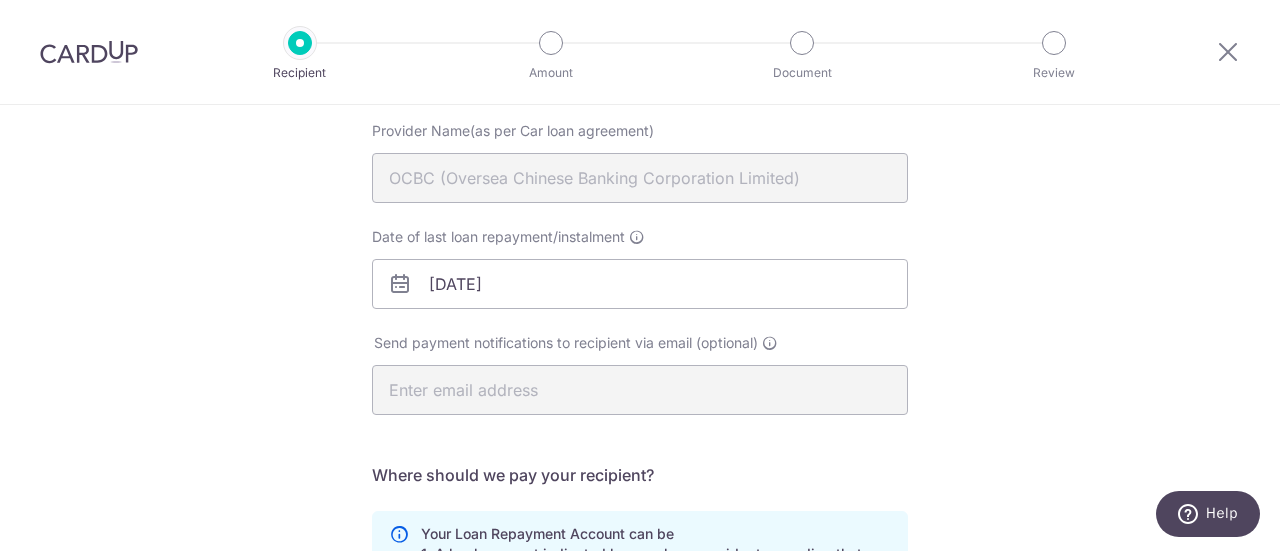click on "Who would you like to pay?
Your recipient does not need a CardUp account to receive your payments.
Who should we send this car loan payment to?
Provider Name(as per Car loan agreement)
OCBC (Oversea Chinese Banking Corporation Limited)
Date of last loan repayment/instalment
16/12/2030
Send payment notifications to recipient via email (optional)" at bounding box center (640, 454) 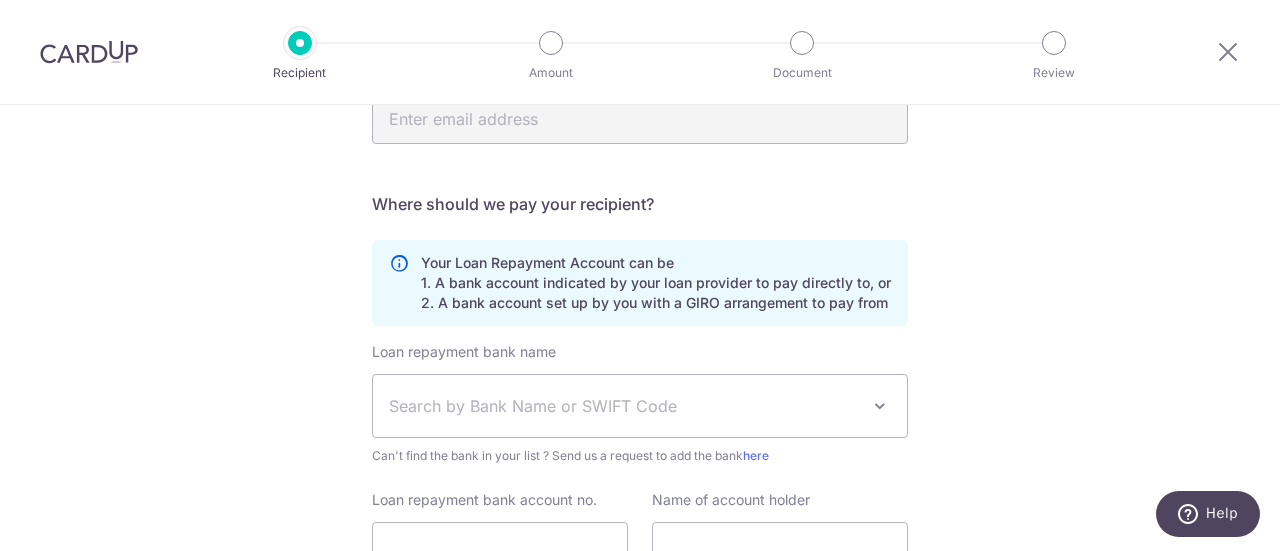 scroll, scrollTop: 500, scrollLeft: 0, axis: vertical 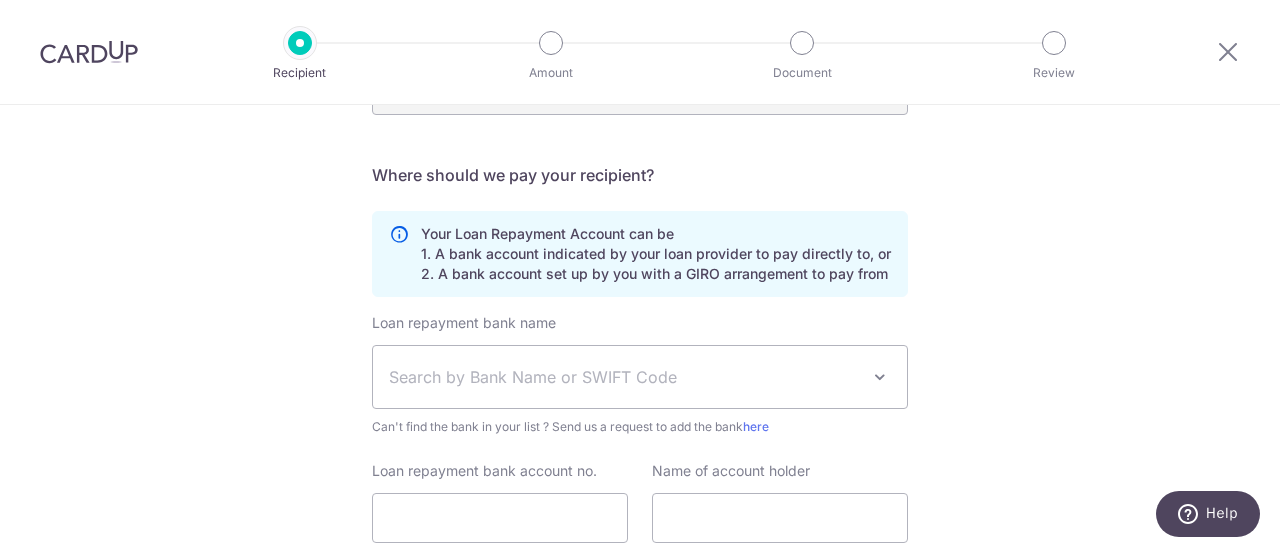 click on "Search by Bank Name or SWIFT Code" at bounding box center [624, 377] 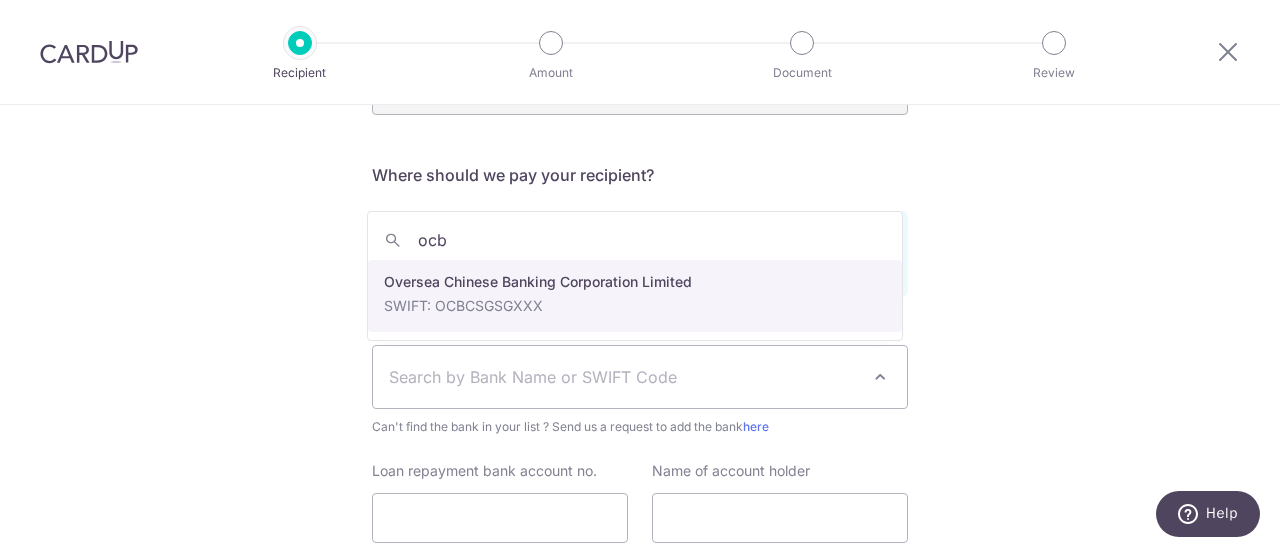 type on "ocb" 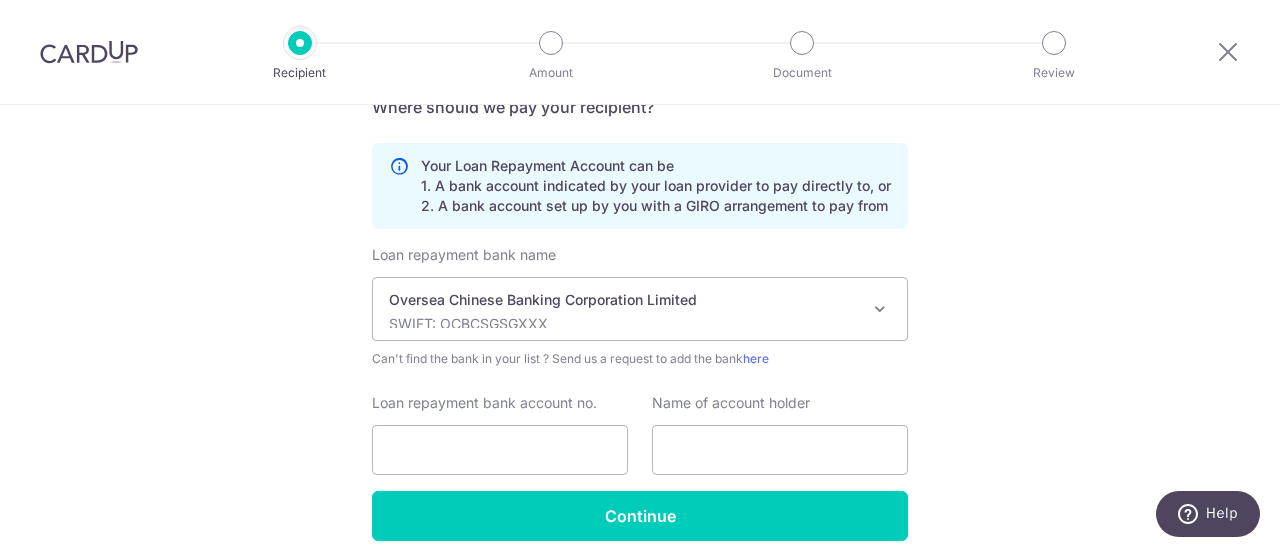 scroll, scrollTop: 600, scrollLeft: 0, axis: vertical 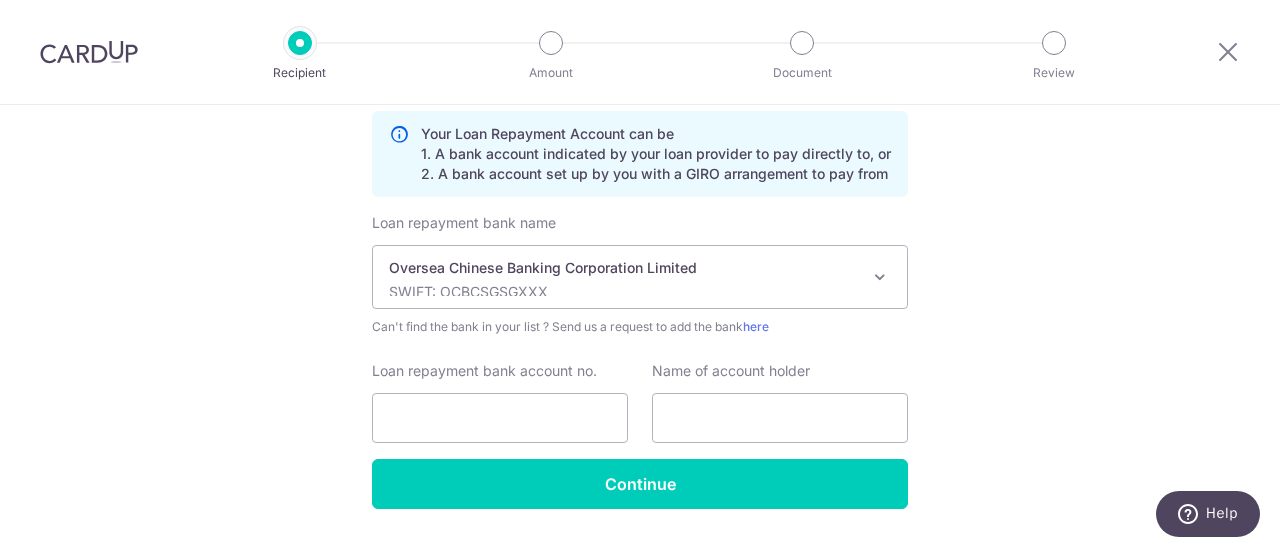 click on "Who would you like to pay?
Your recipient does not need a CardUp account to receive your payments.
Who should we send this car loan payment to?
Provider Name(as per Car loan agreement)
OCBC (Oversea Chinese Banking Corporation Limited)
Date of last loan repayment/instalment
16/12/2030
Send payment notifications to recipient via email (optional)" at bounding box center [640, 54] 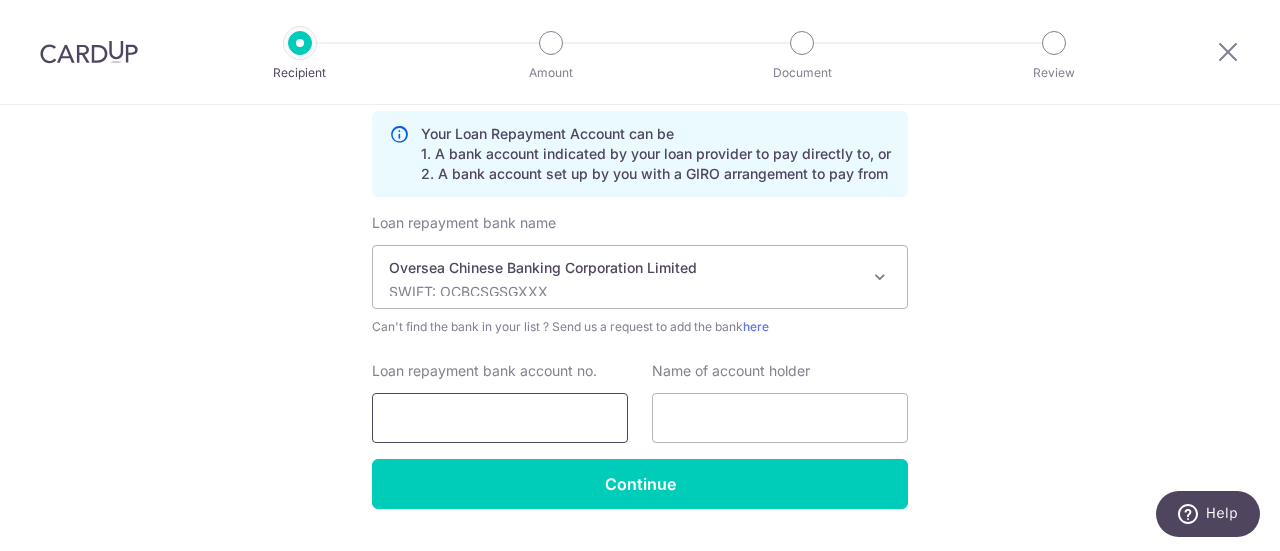 click on "Loan repayment bank account no." at bounding box center (500, 418) 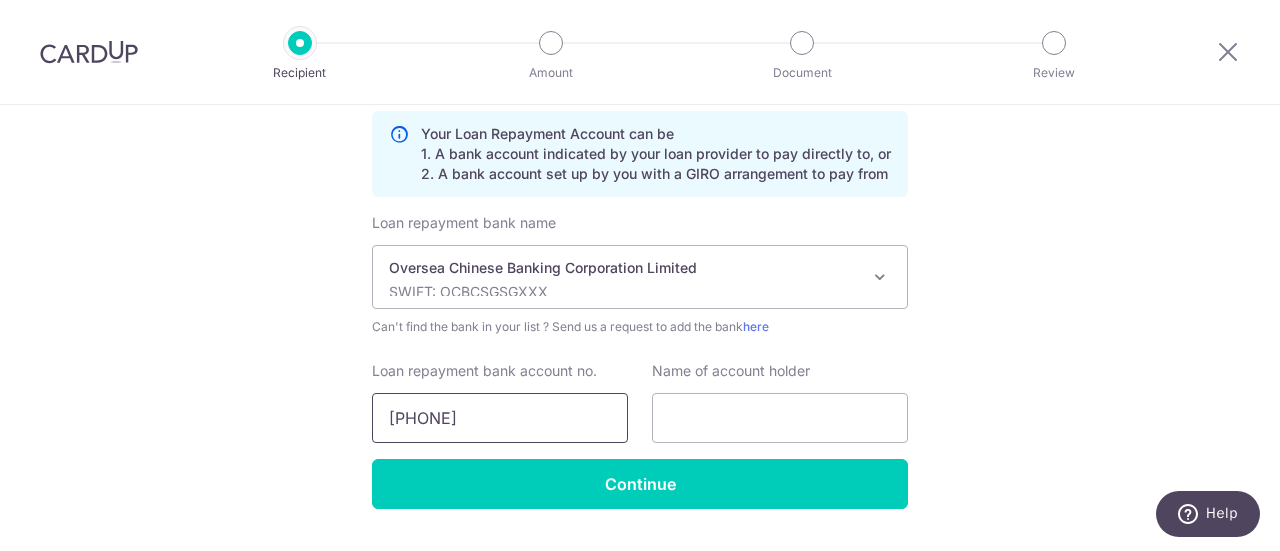 click on "576-" at bounding box center [500, 418] 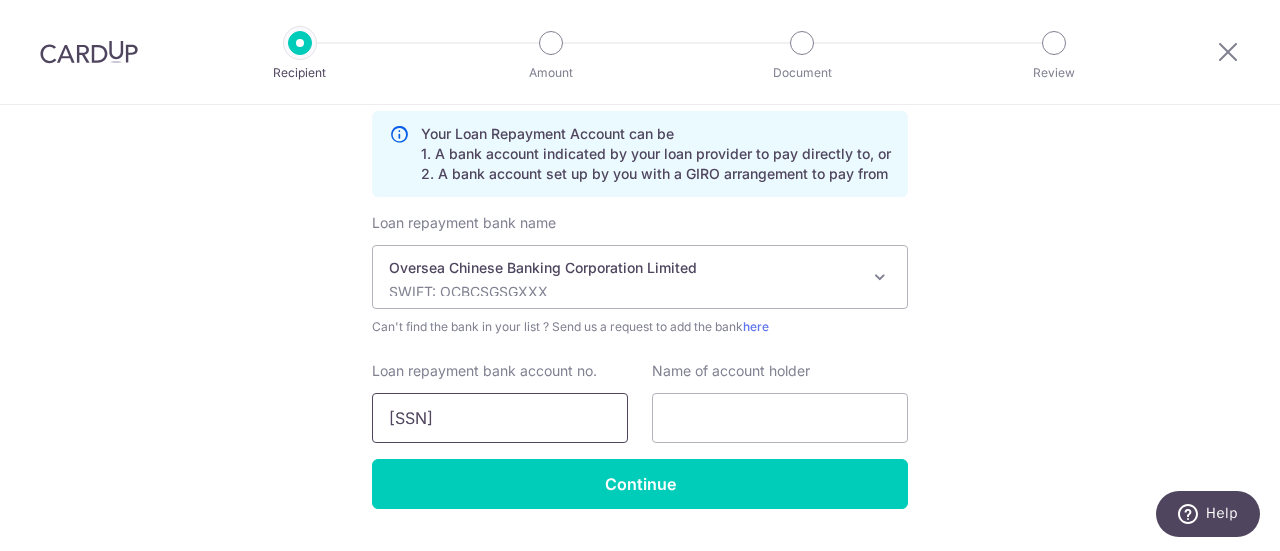 type on "576-152961-001" 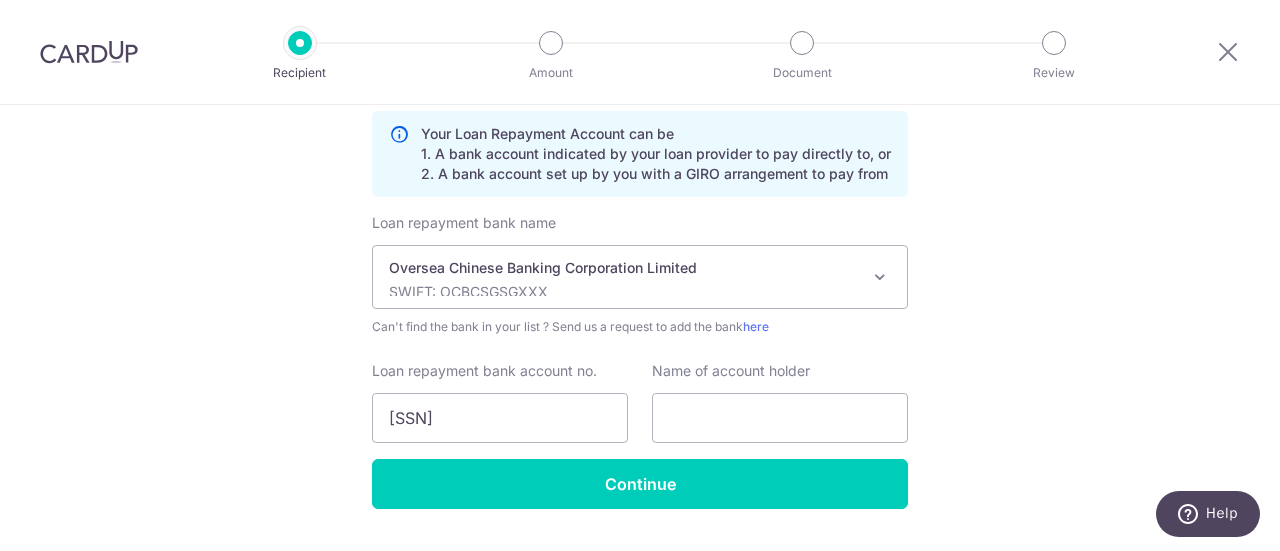 click on "Who would you like to pay?
Your recipient does not need a CardUp account to receive your payments.
Who should we send this car loan payment to?
Provider Name(as per Car loan agreement)
OCBC (Oversea Chinese Banking Corporation Limited)
Date of last loan repayment/instalment
16/12/2030
Send payment notifications to recipient via email (optional)" at bounding box center (640, 54) 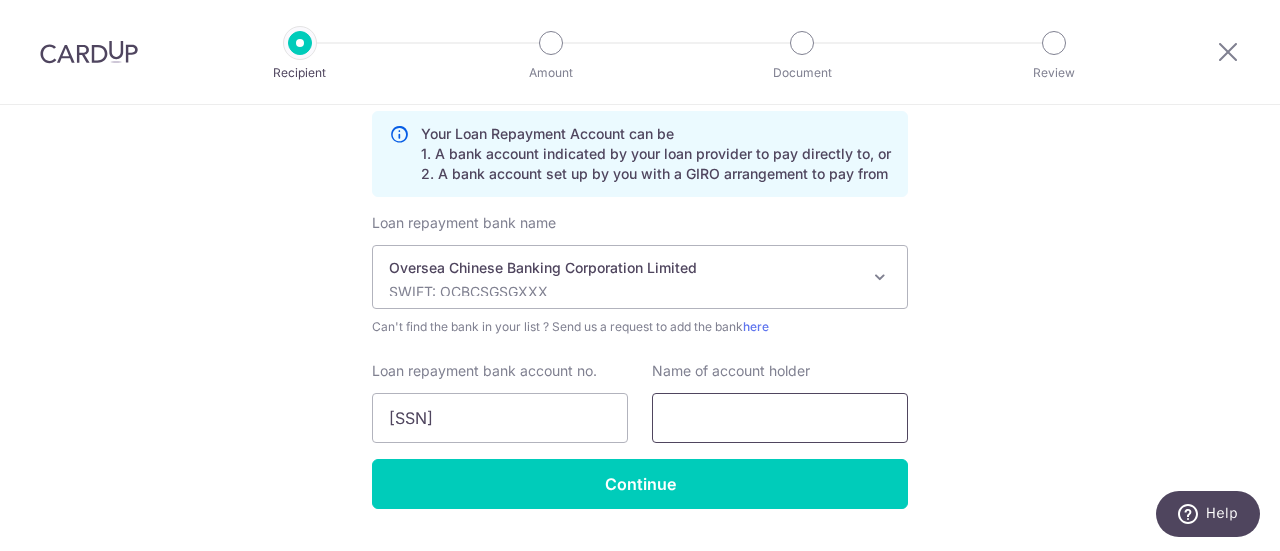 click at bounding box center [780, 418] 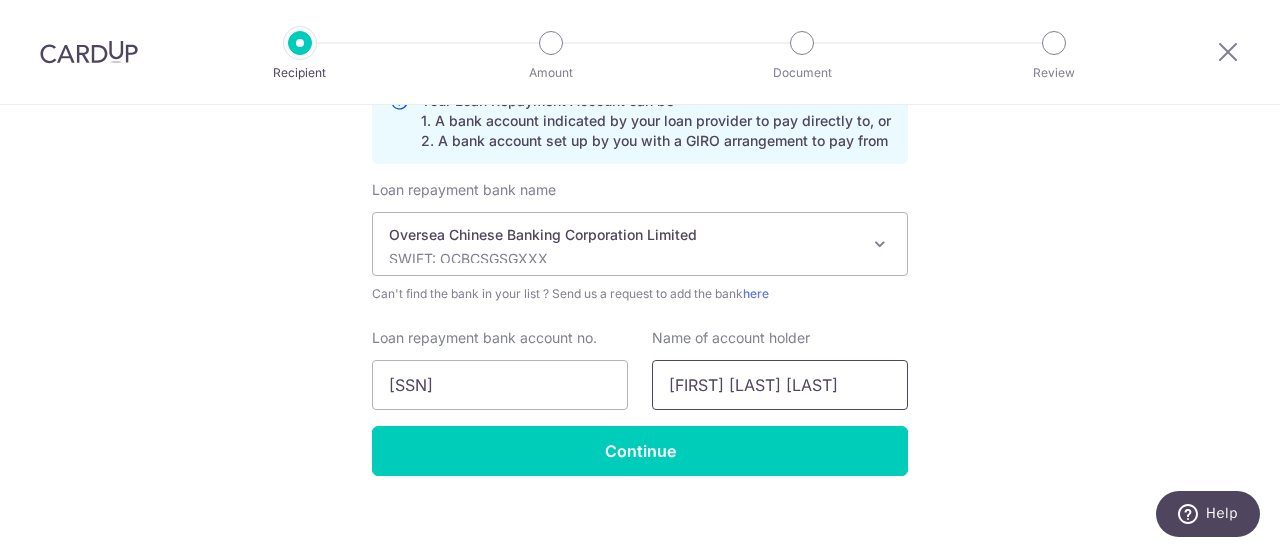 scroll, scrollTop: 650, scrollLeft: 0, axis: vertical 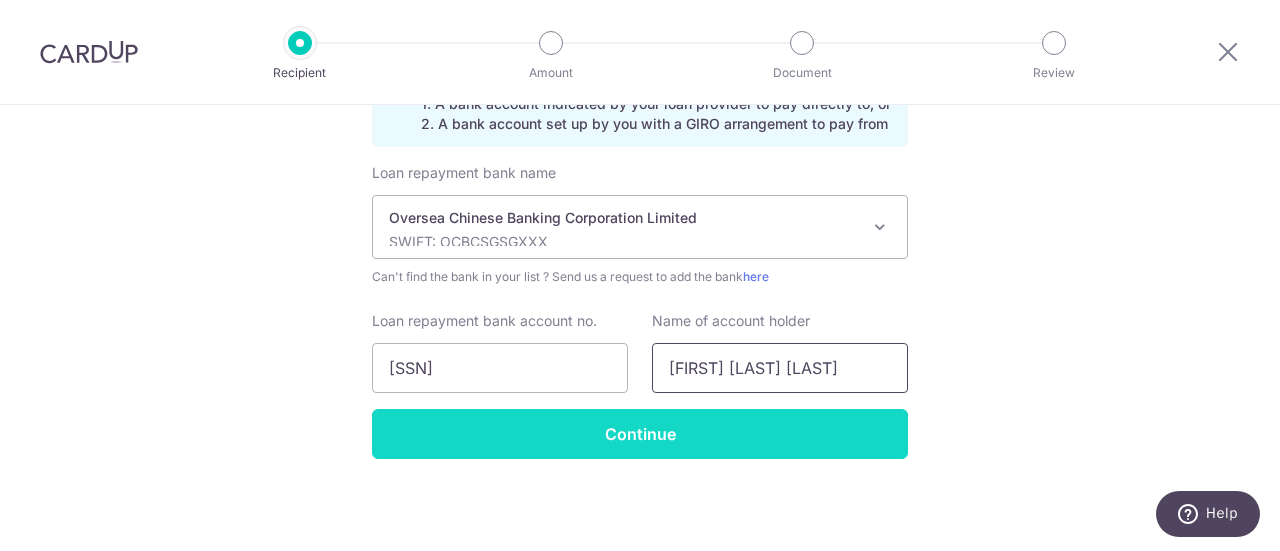 type on "Daniel Immanuel Sukartio" 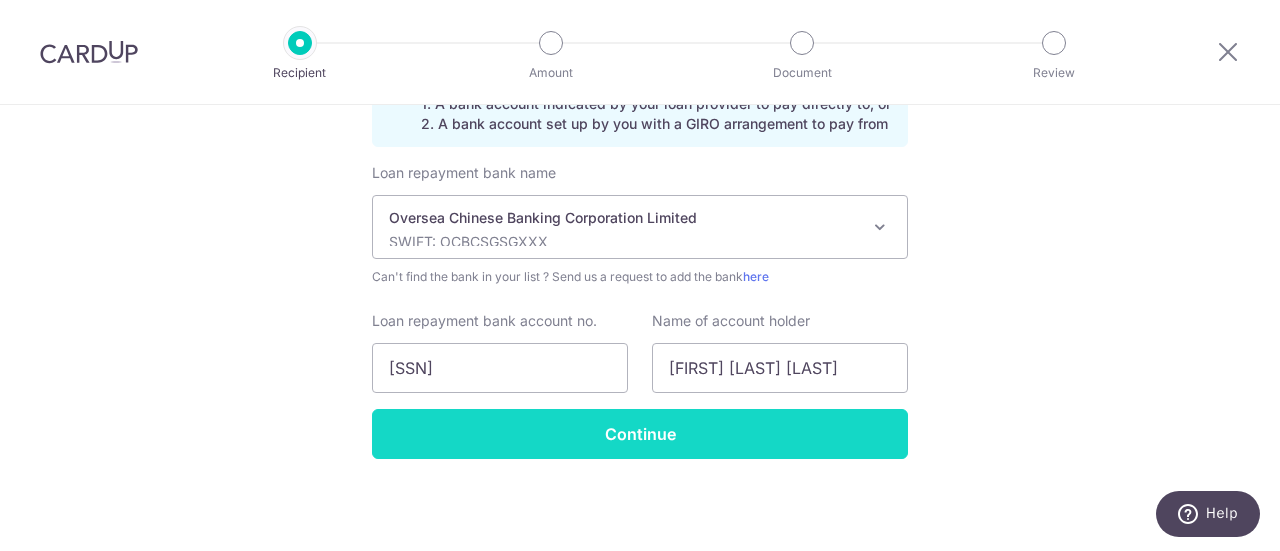click on "Continue" at bounding box center [640, 434] 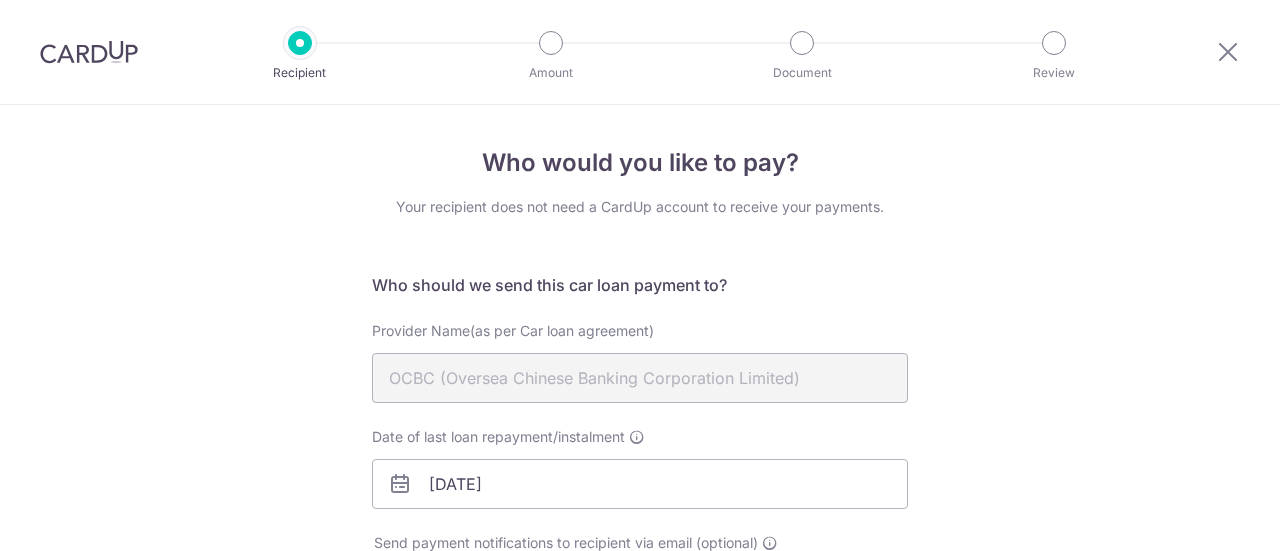 scroll, scrollTop: 0, scrollLeft: 0, axis: both 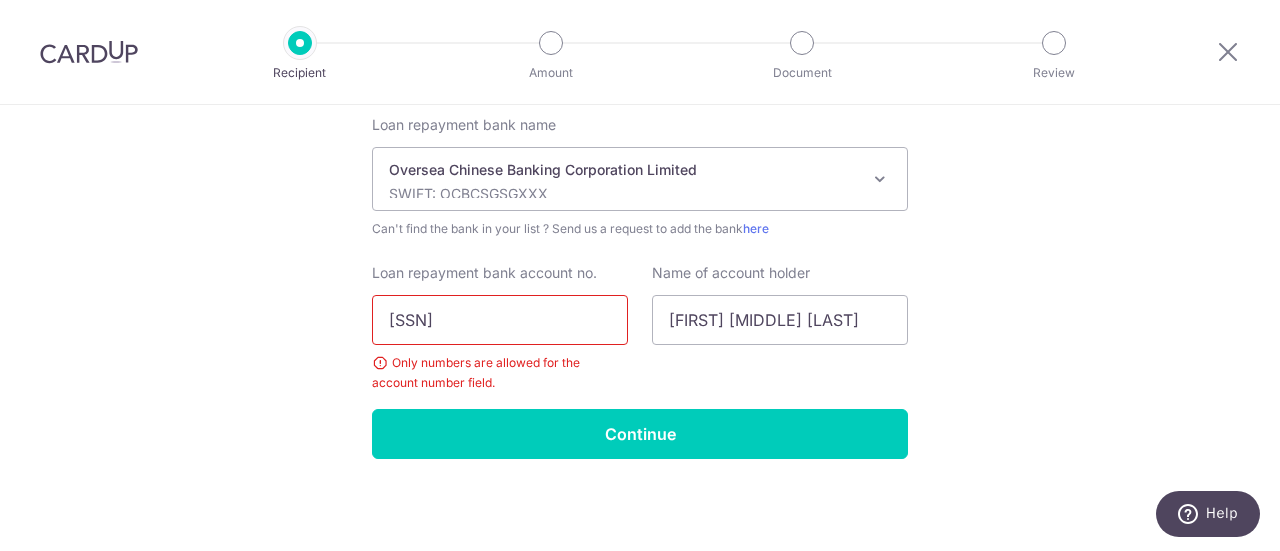 click on "[SSN]" at bounding box center (500, 320) 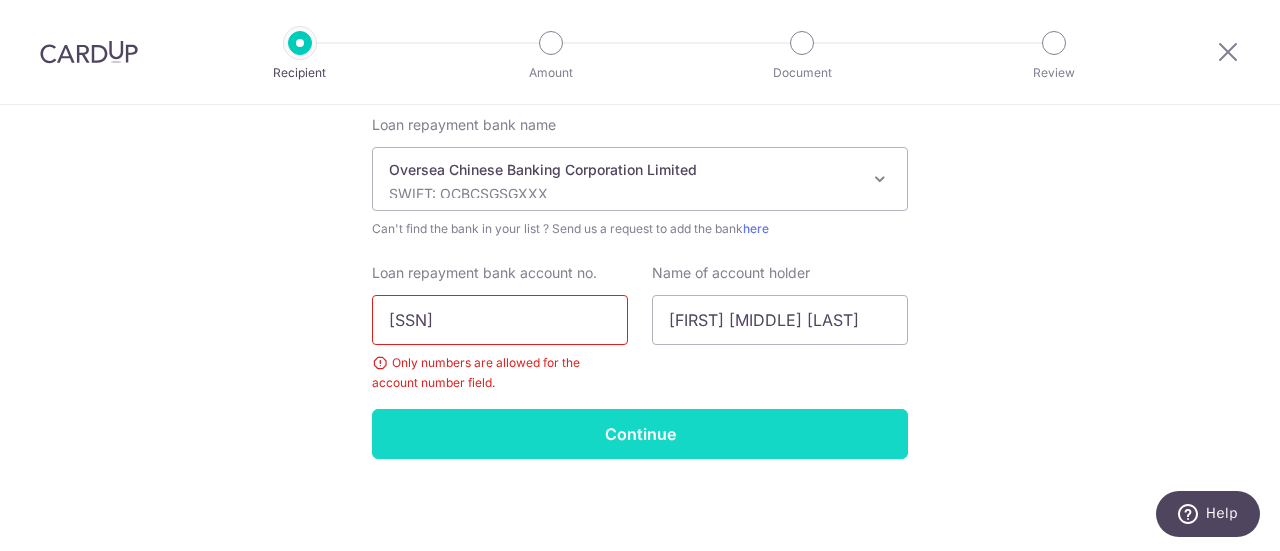 type on "576152961001" 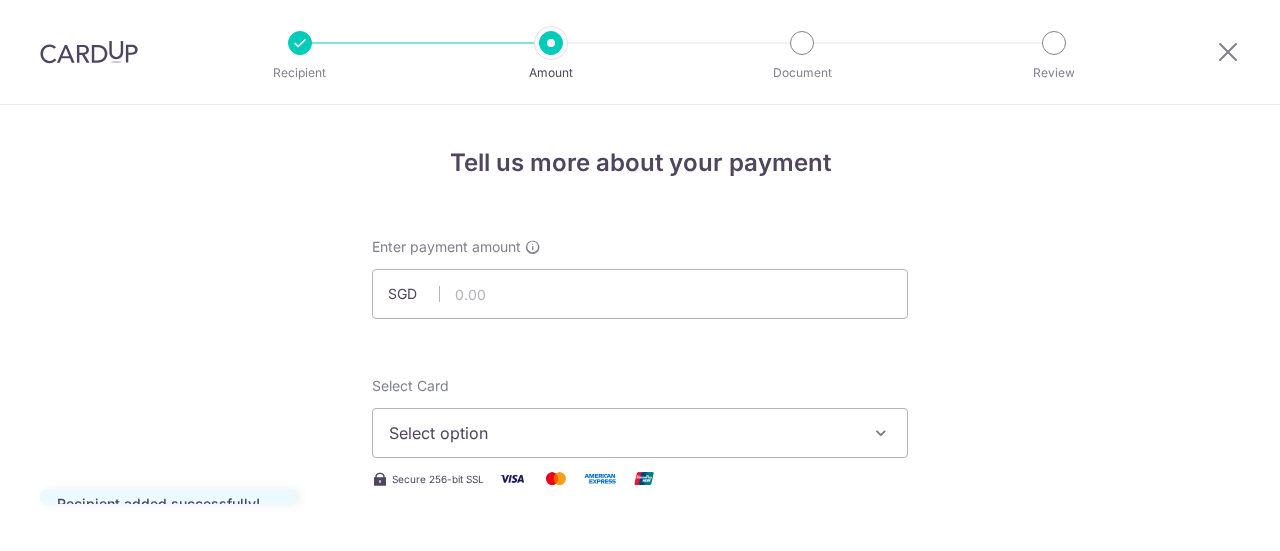 scroll, scrollTop: 0, scrollLeft: 0, axis: both 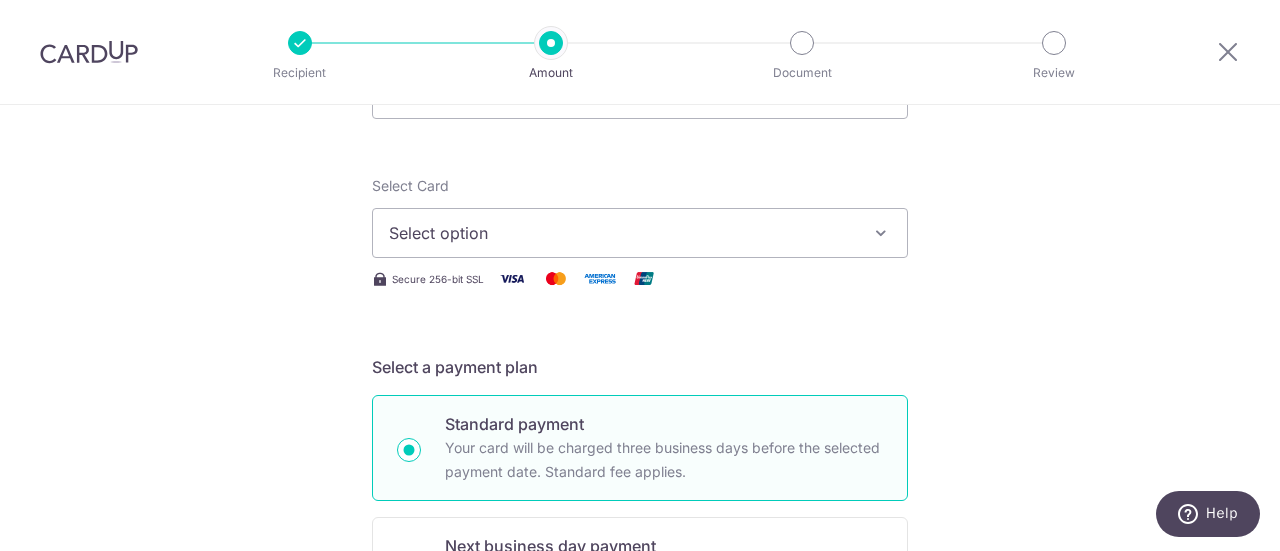 click on "Select option" at bounding box center [622, 233] 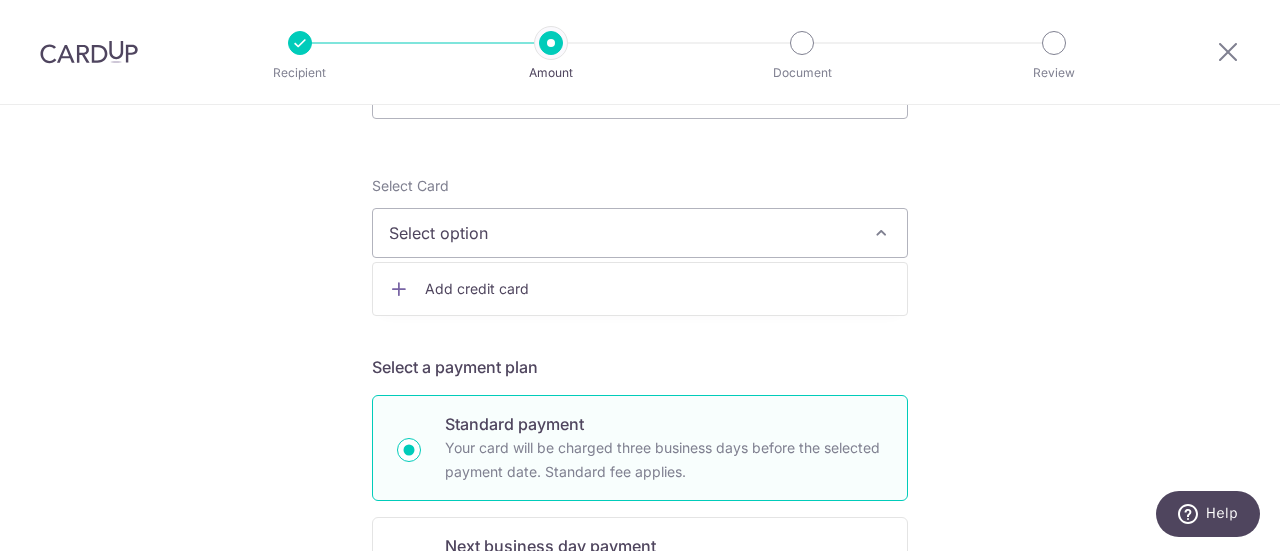 click on "Tell us more about your payment
Enter payment amount
SGD
Recipient added successfully!
Select Card
Select option
Add credit card
Secure 256-bit SSL
Text
New card details
Card
Secure 256-bit SSL" at bounding box center [640, 809] 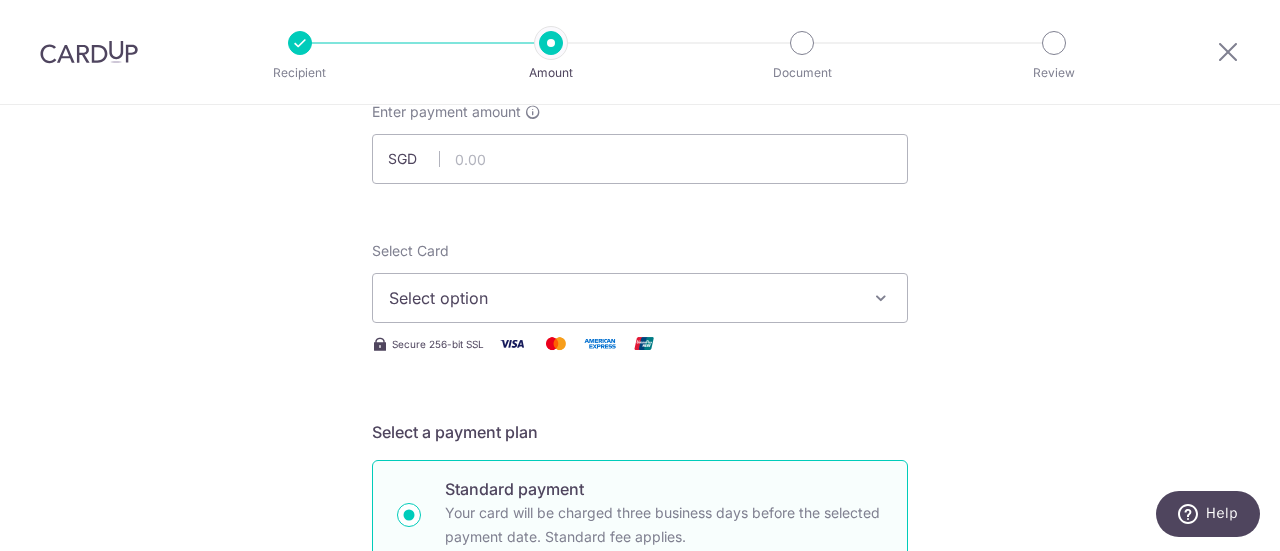 scroll, scrollTop: 200, scrollLeft: 0, axis: vertical 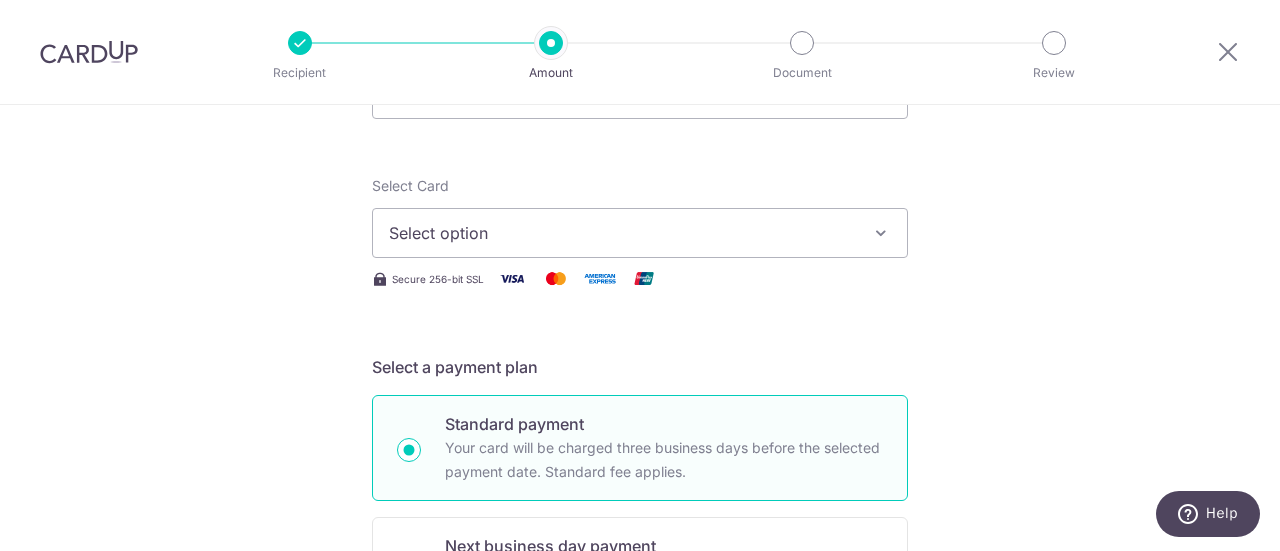 click on "Tell us more about your payment
Enter payment amount
SGD
Recipient added successfully!
Select Card
Select option
Add credit card
Secure 256-bit SSL
Text
New card details
Card
Secure 256-bit SSL" at bounding box center (640, 809) 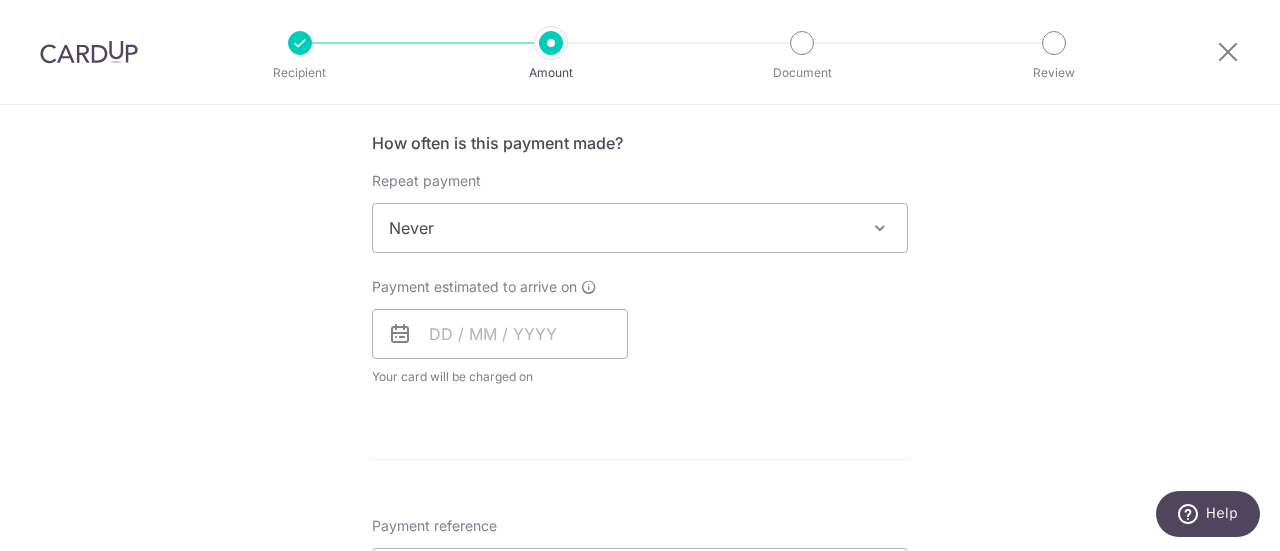 scroll, scrollTop: 800, scrollLeft: 0, axis: vertical 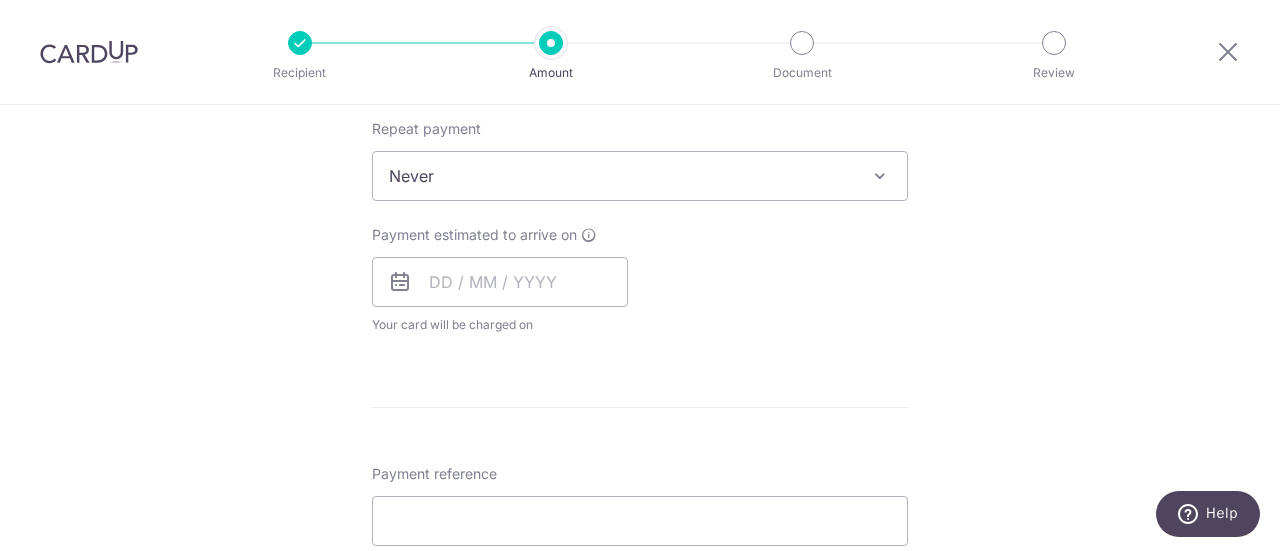 click on "Never" at bounding box center [640, 176] 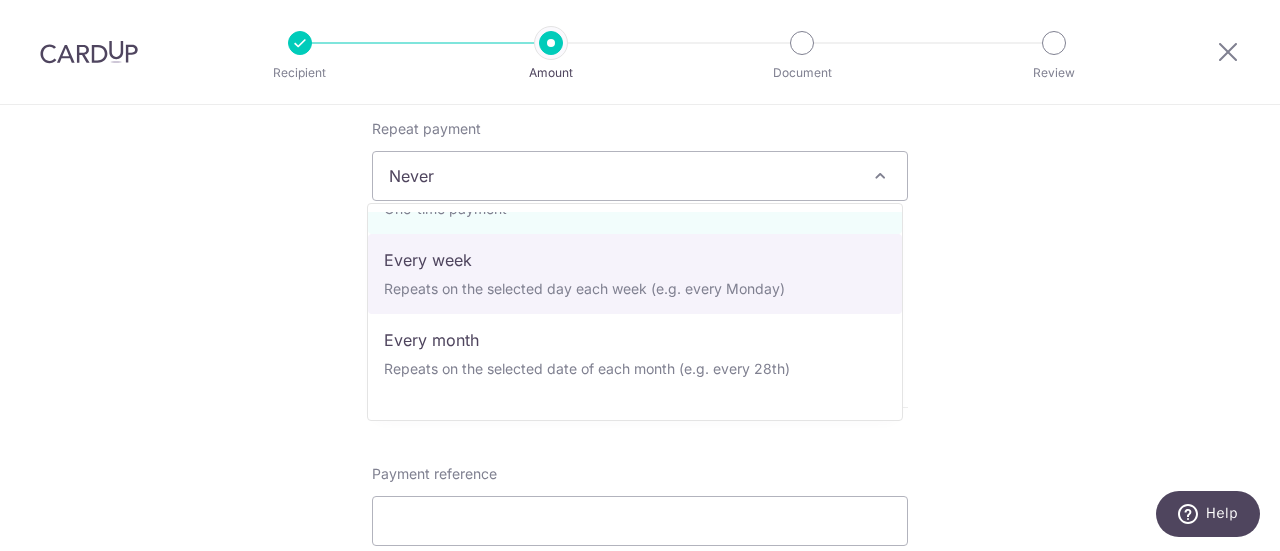 scroll, scrollTop: 100, scrollLeft: 0, axis: vertical 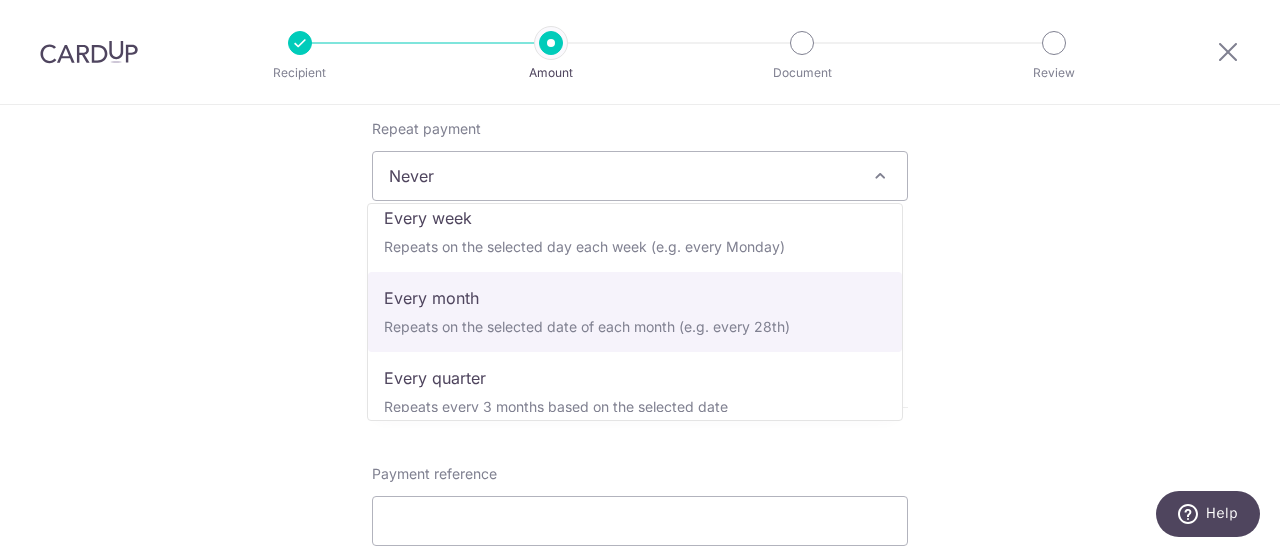 select on "3" 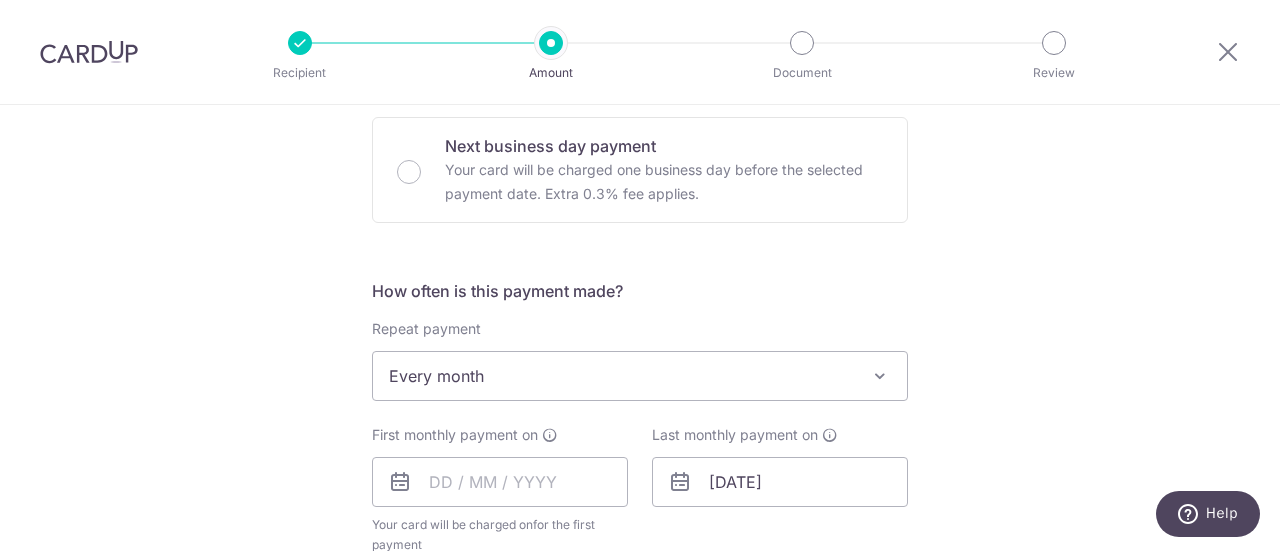 scroll, scrollTop: 700, scrollLeft: 0, axis: vertical 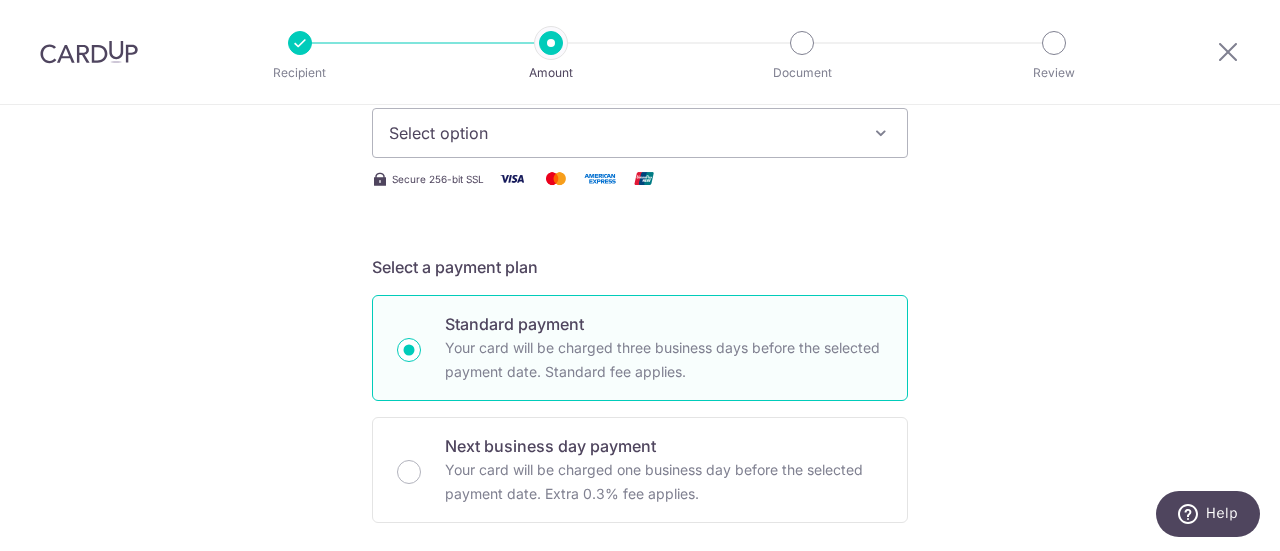 click on "Tell us more about your payment
Enter payment amount
SGD
Recipient added successfully!
Select Card
Select option
Add credit card
Secure 256-bit SSL
Text
New card details
Card
Secure 256-bit SSL" at bounding box center [640, 719] 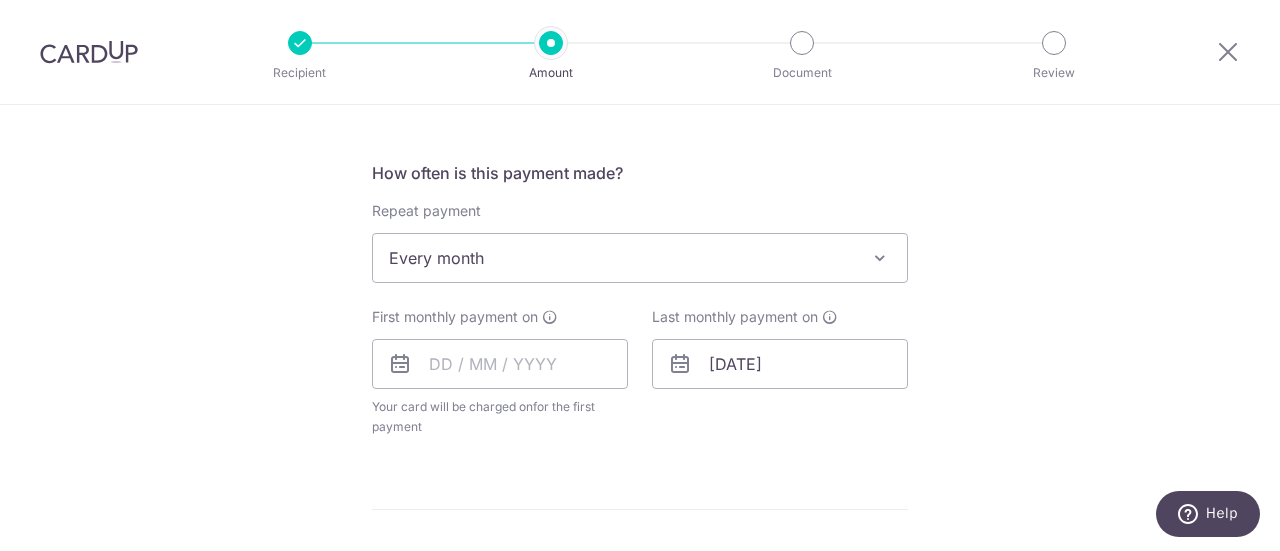 scroll, scrollTop: 700, scrollLeft: 0, axis: vertical 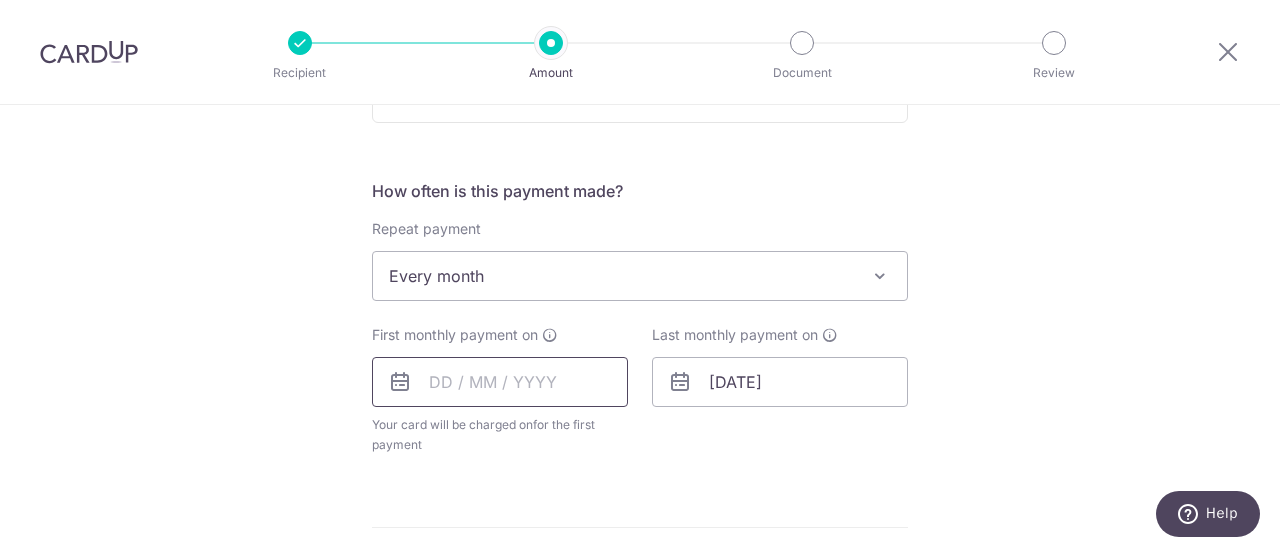 click at bounding box center [500, 382] 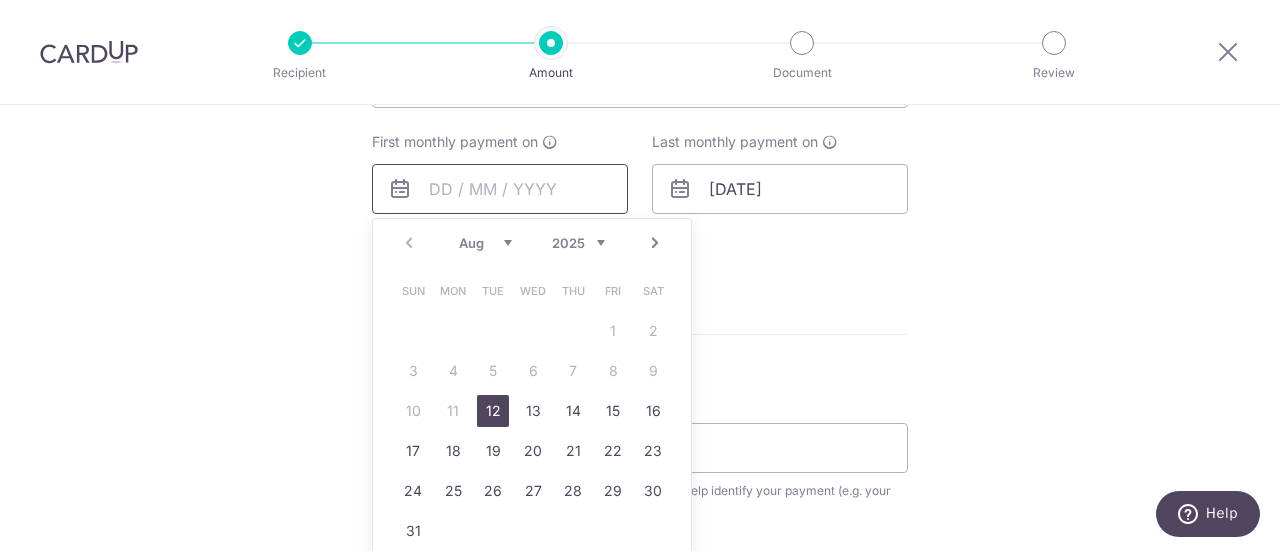 scroll, scrollTop: 900, scrollLeft: 0, axis: vertical 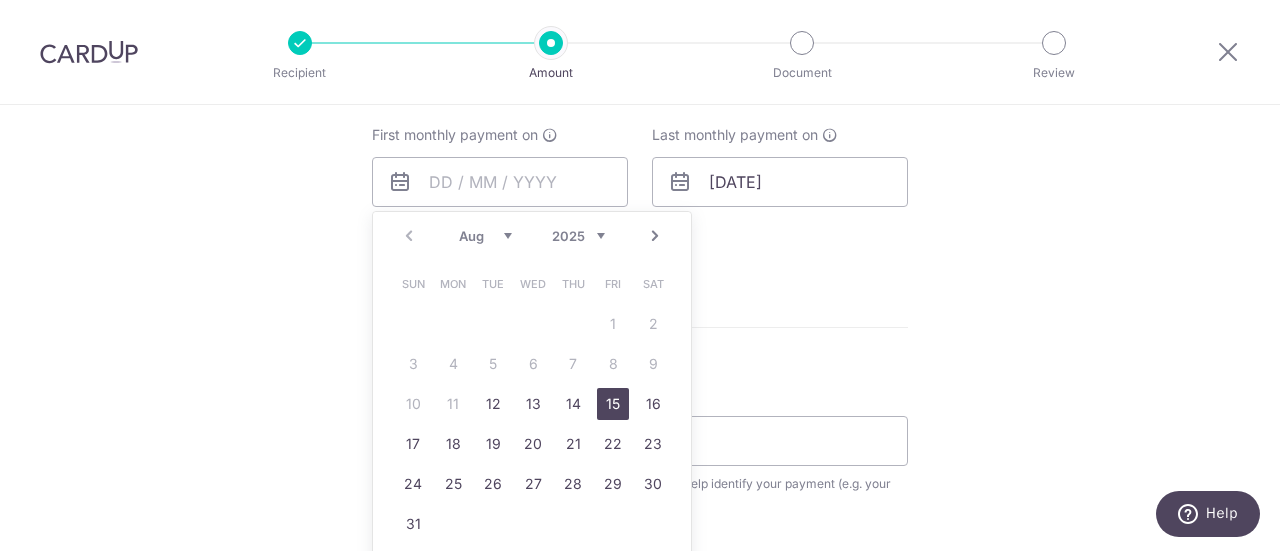 click on "15" at bounding box center [613, 404] 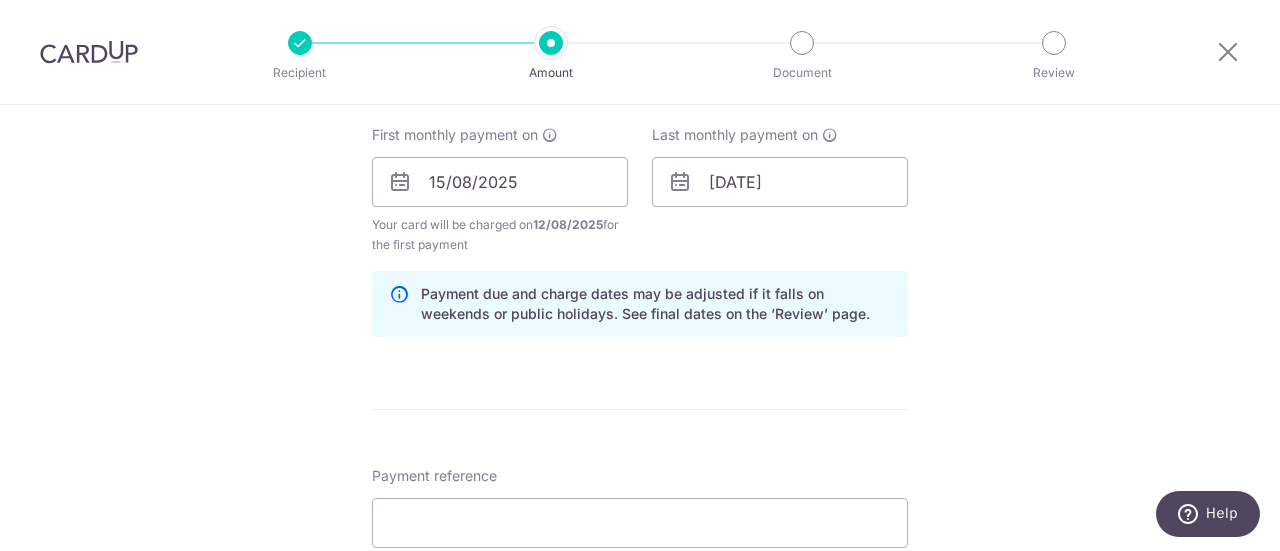 click on "Tell us more about your payment
Enter payment amount
SGD
Recipient added successfully!
Select Card
Select option
Add credit card
Secure 256-bit SSL
Text
New card details
Card
Secure 256-bit SSL" at bounding box center (640, 160) 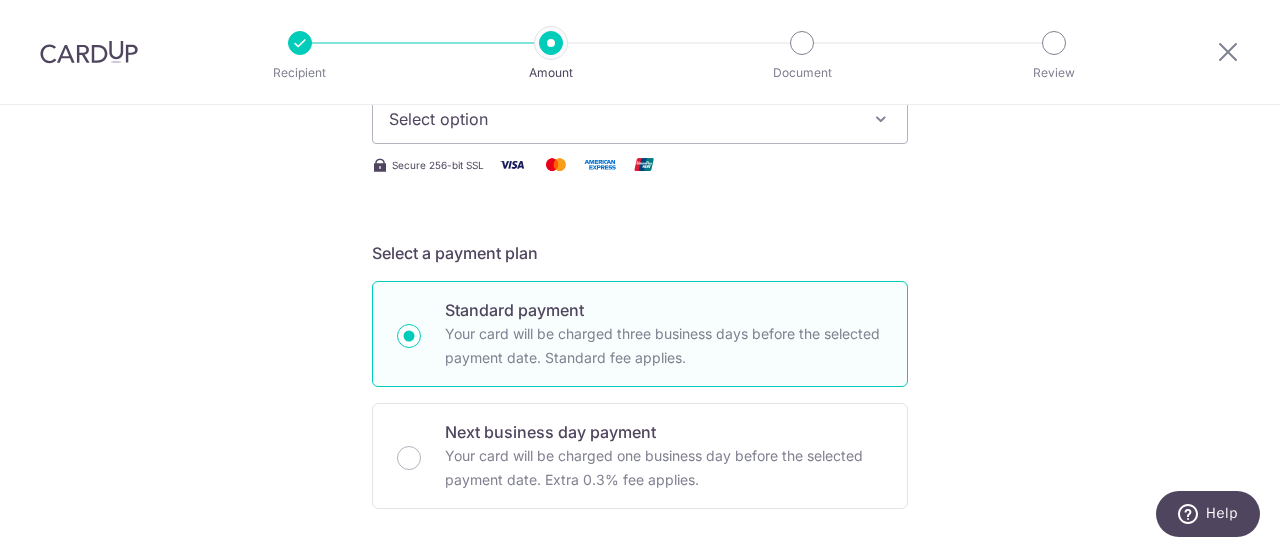 scroll, scrollTop: 200, scrollLeft: 0, axis: vertical 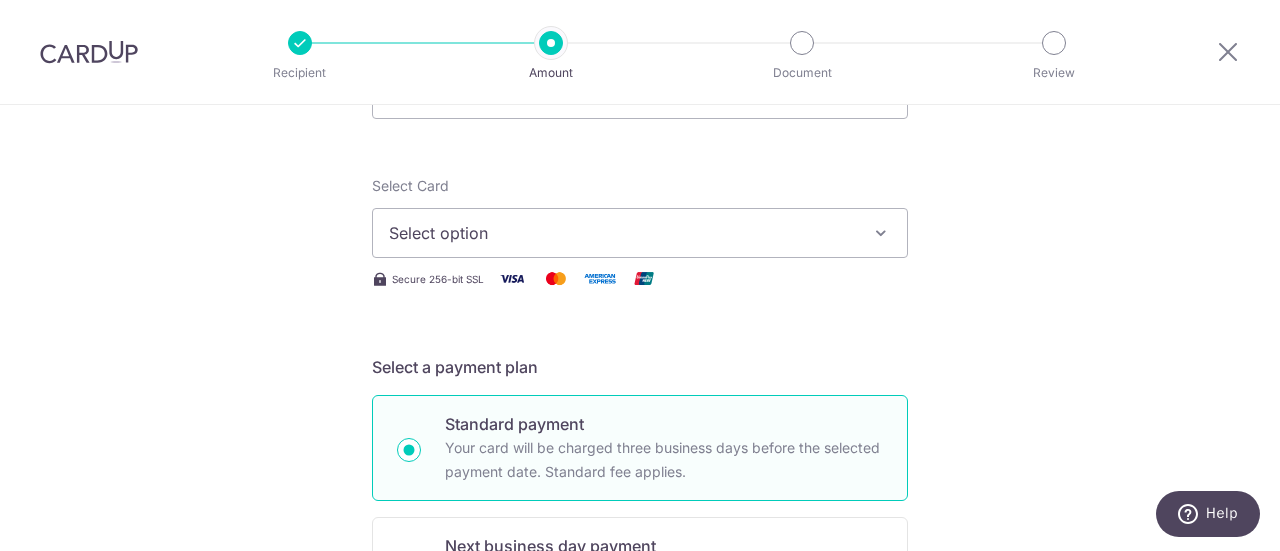 click on "Select option" at bounding box center (622, 233) 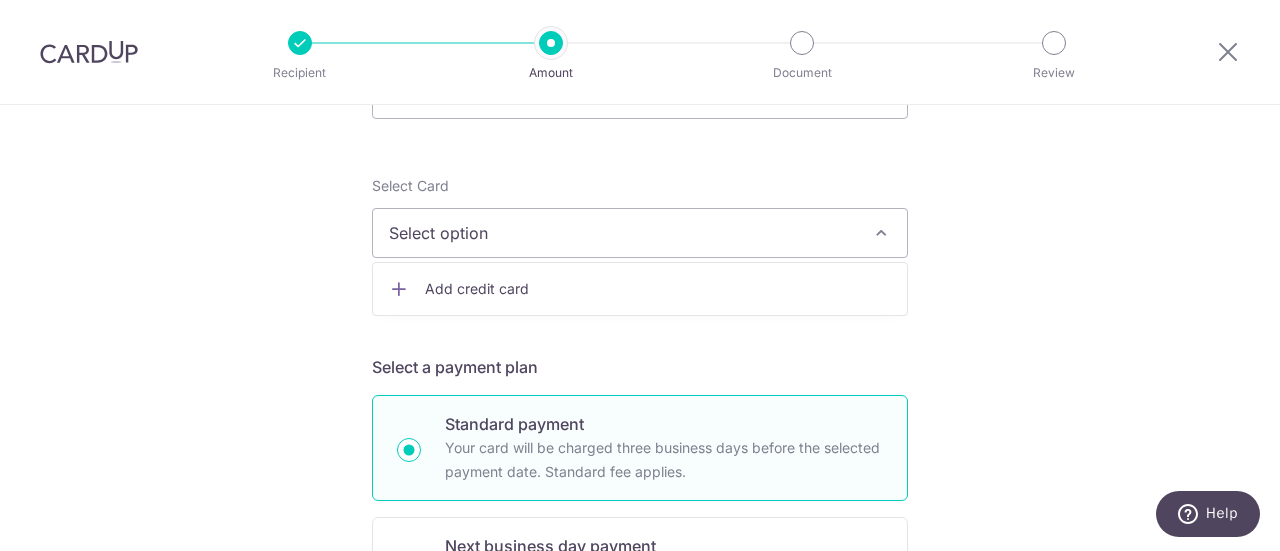 click on "Add credit card" at bounding box center [658, 289] 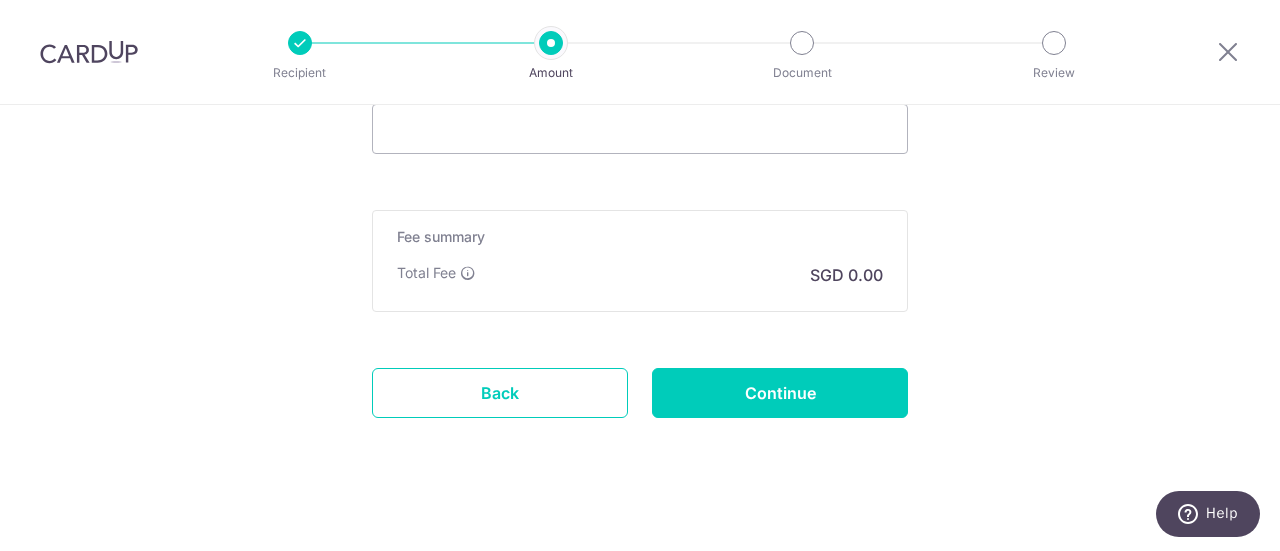 scroll, scrollTop: 1987, scrollLeft: 0, axis: vertical 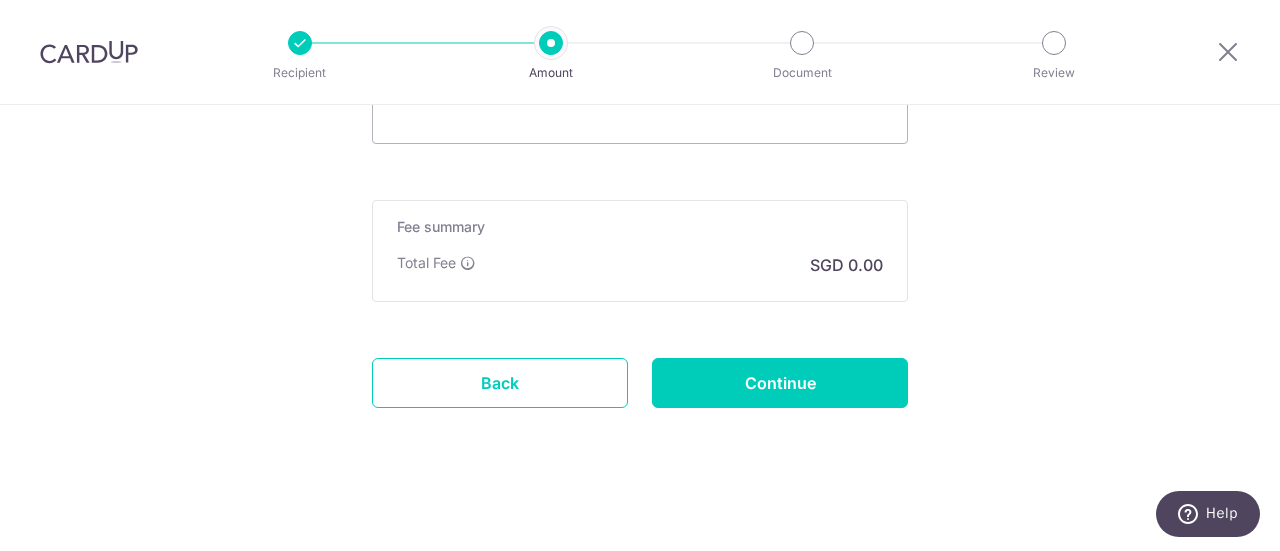 click on "SGD 0.00" at bounding box center [846, 265] 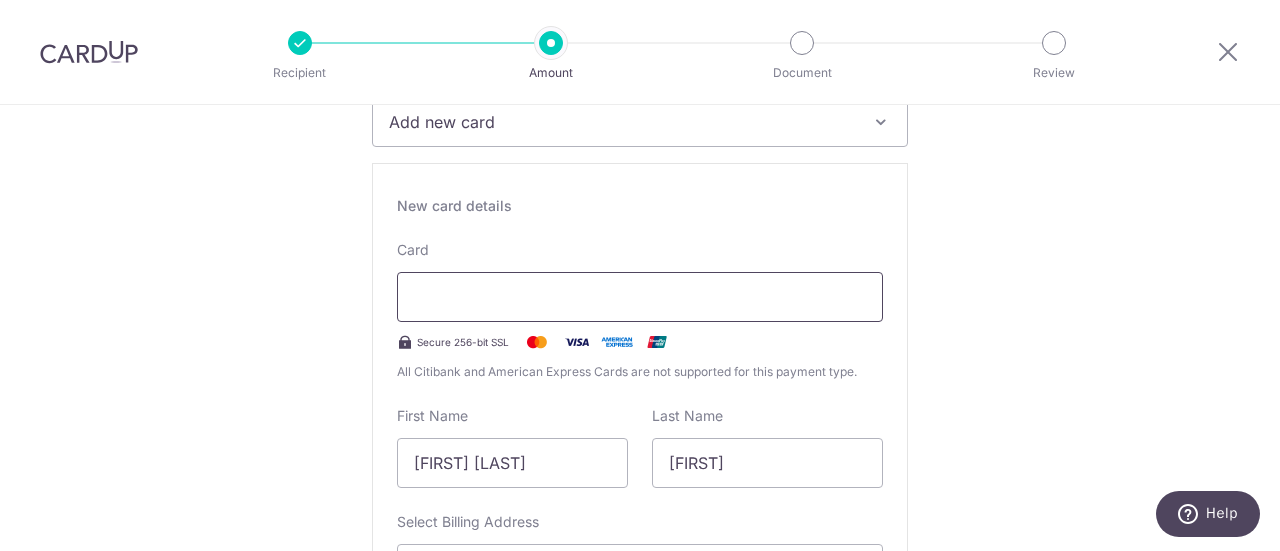 scroll, scrollTop: 387, scrollLeft: 0, axis: vertical 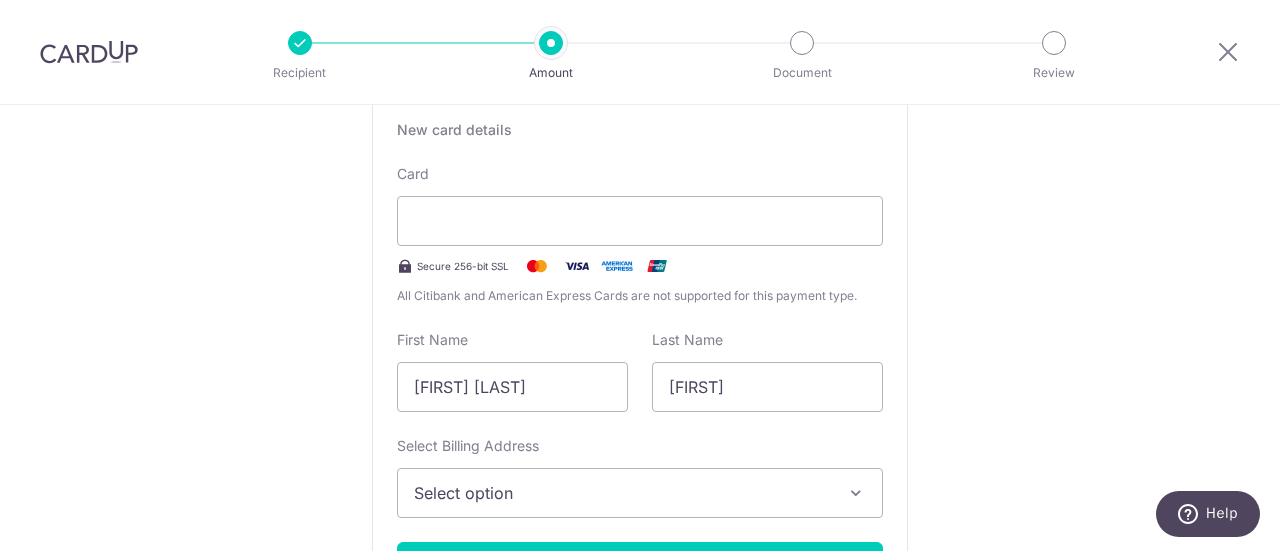 click on "Tell us more about your payment
Enter payment amount
SGD
Recipient added successfully!
Select Card
Add new card
Add credit card
Secure 256-bit SSL
Text
New card details
Card
Secure 256-bit SSL" at bounding box center [640, 938] 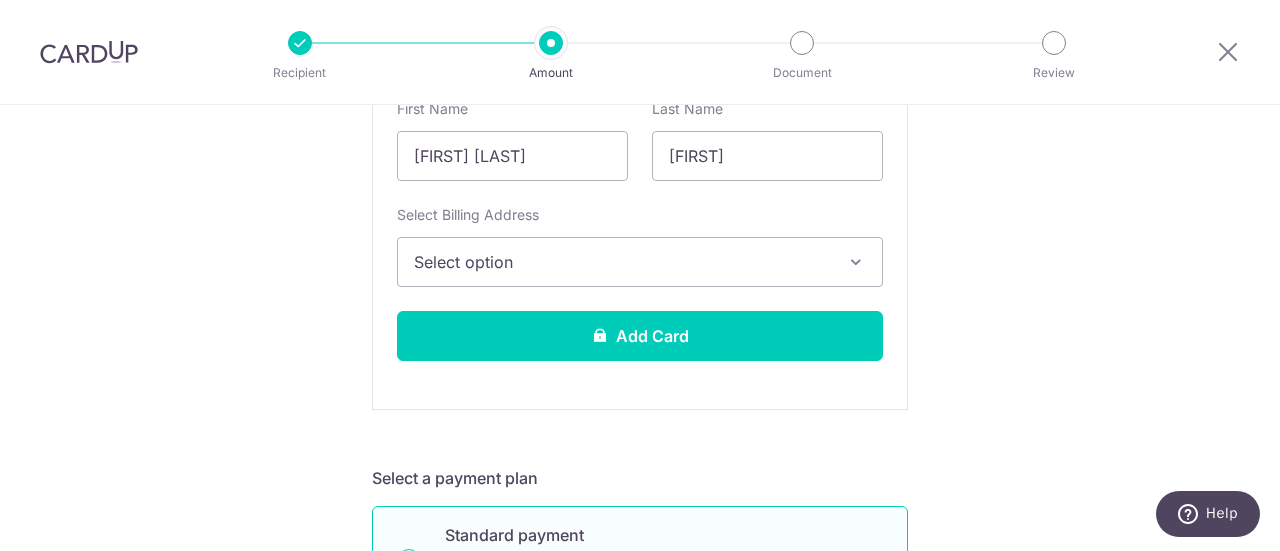 scroll, scrollTop: 587, scrollLeft: 0, axis: vertical 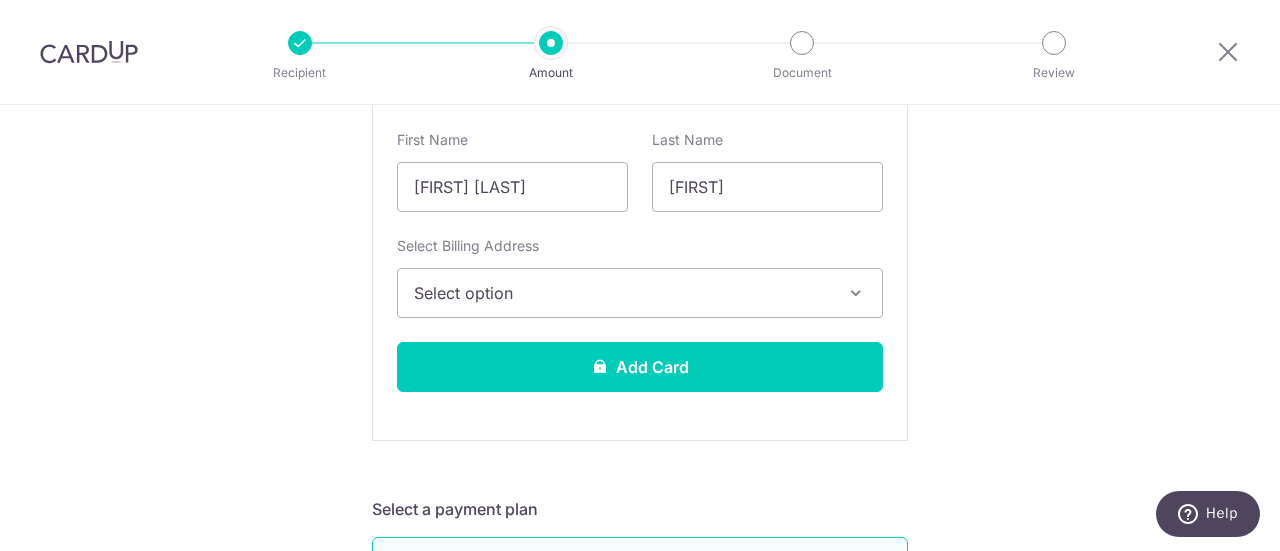 click on "Select option" at bounding box center (622, 293) 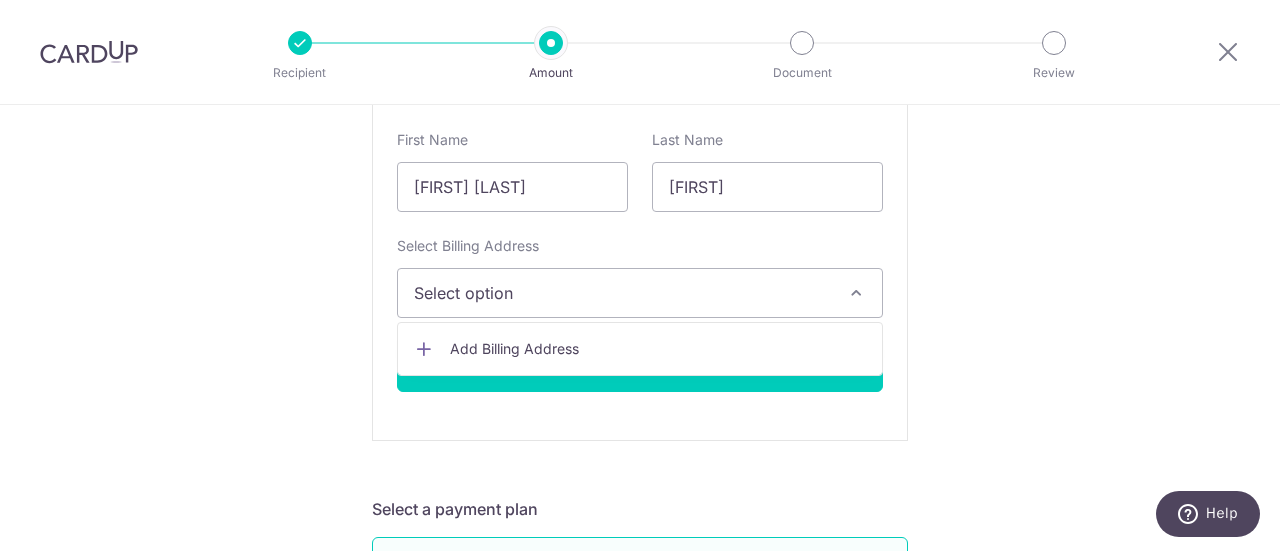 click on "Add Billing Address" at bounding box center [640, 349] 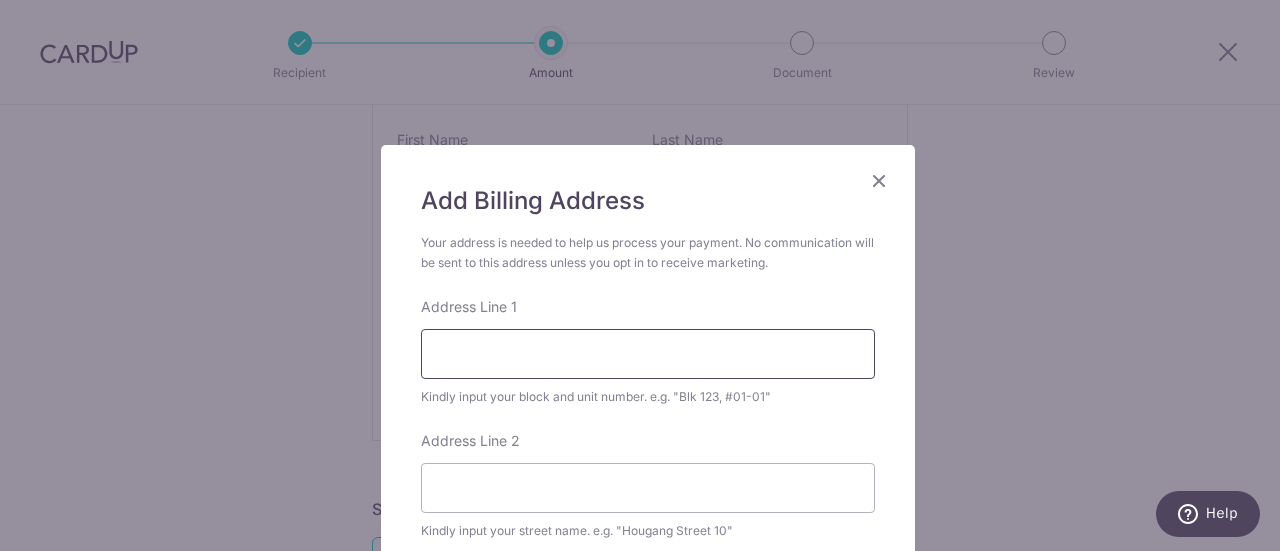 click on "Address Line 1" at bounding box center [648, 354] 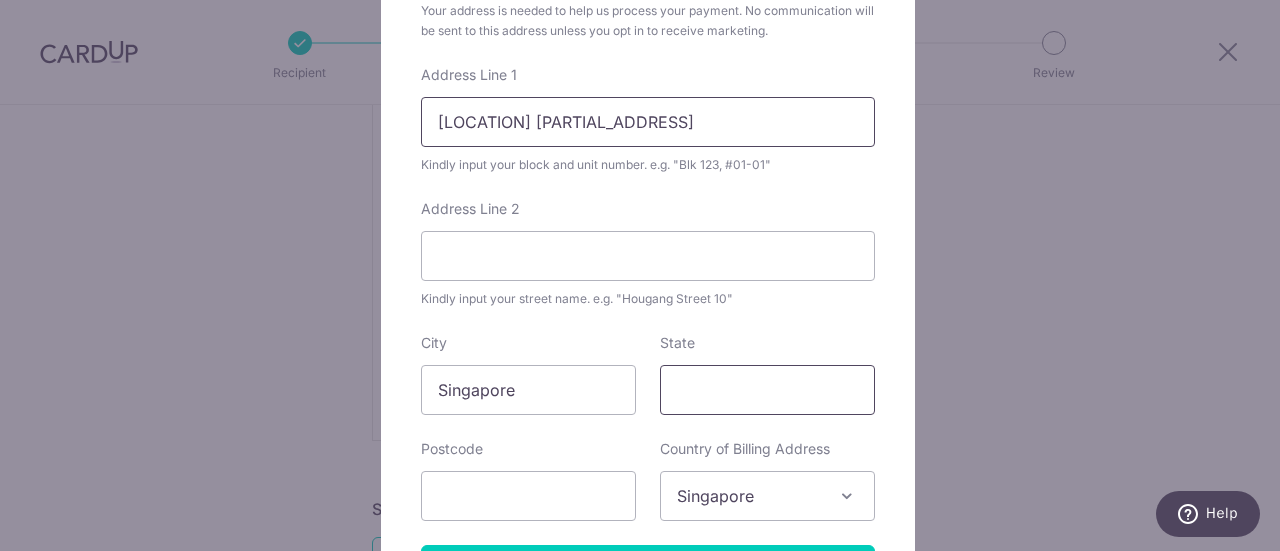 scroll, scrollTop: 300, scrollLeft: 0, axis: vertical 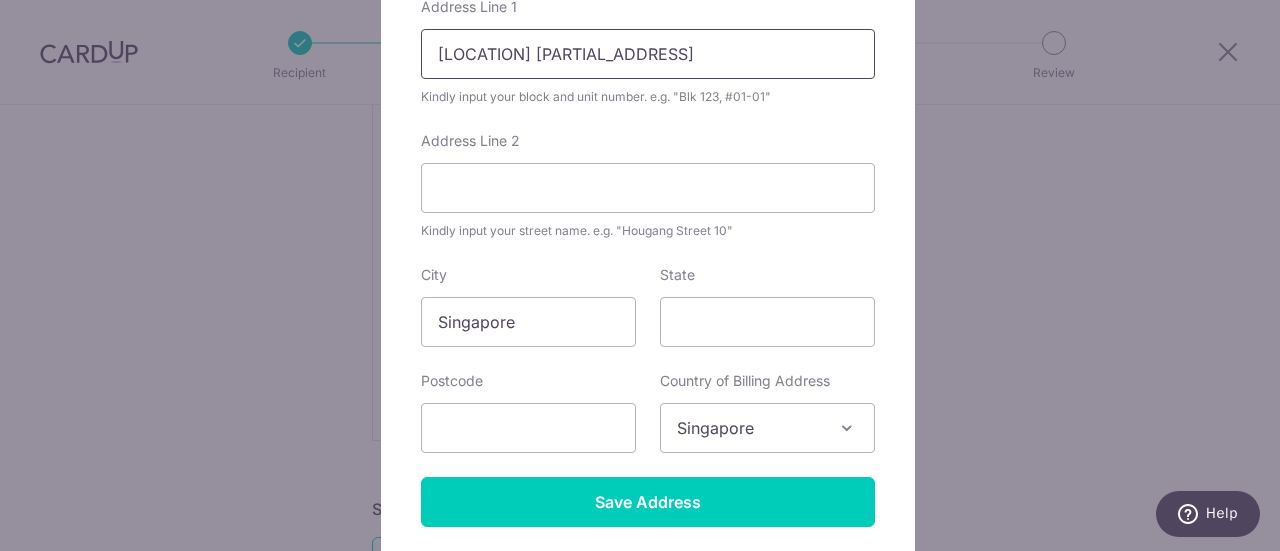 type on "Punggol BLK 623B Punggol Central" 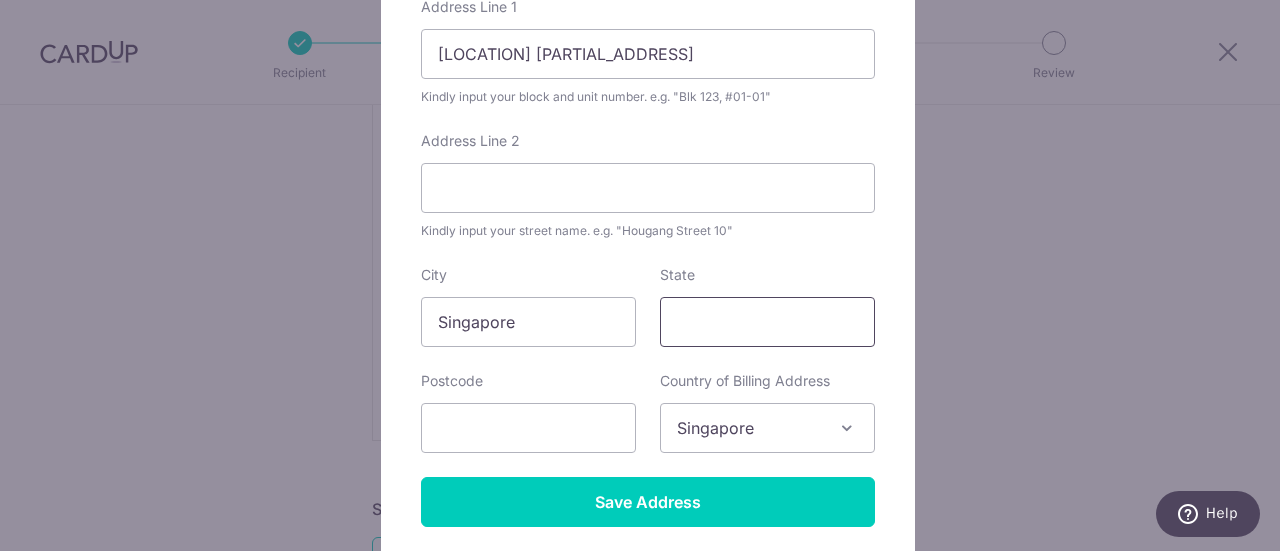 click on "State" at bounding box center [767, 322] 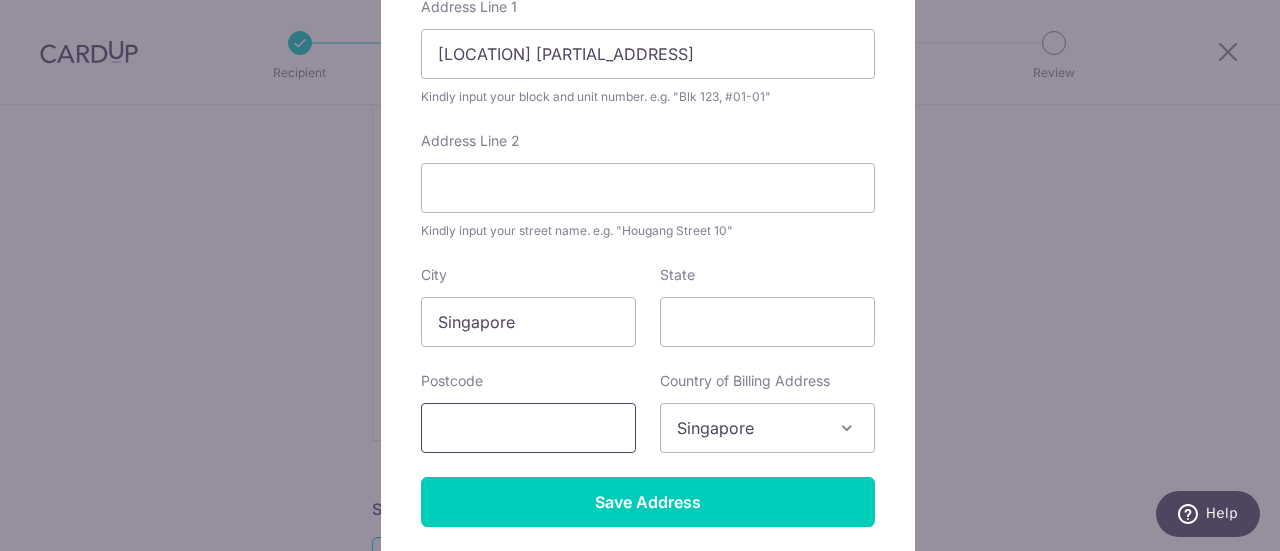 click at bounding box center [528, 428] 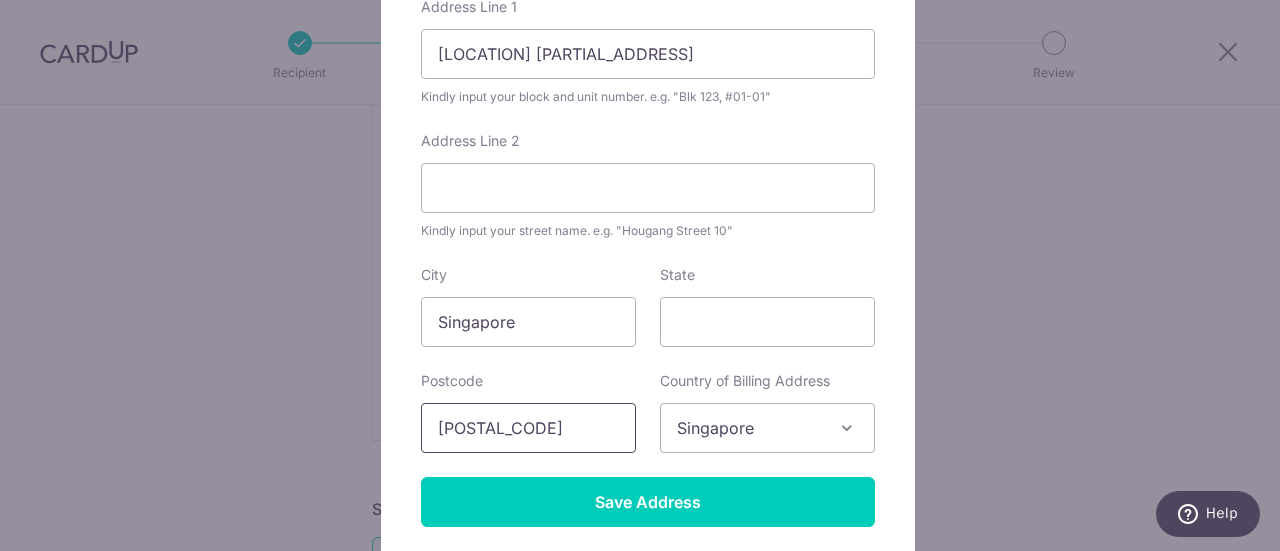 type on "822623" 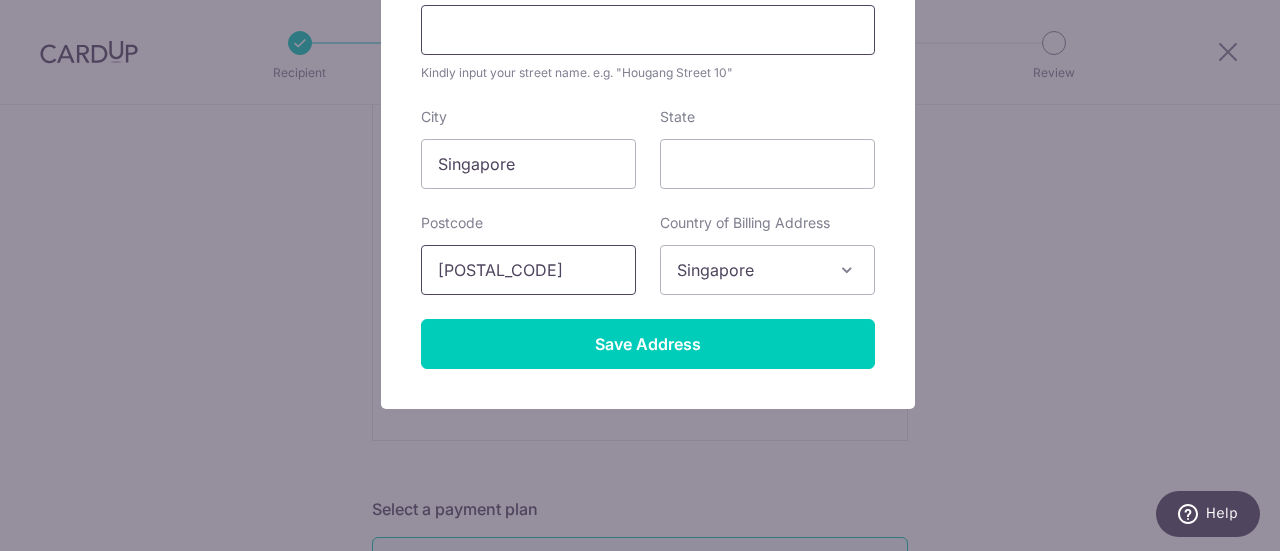 scroll, scrollTop: 459, scrollLeft: 0, axis: vertical 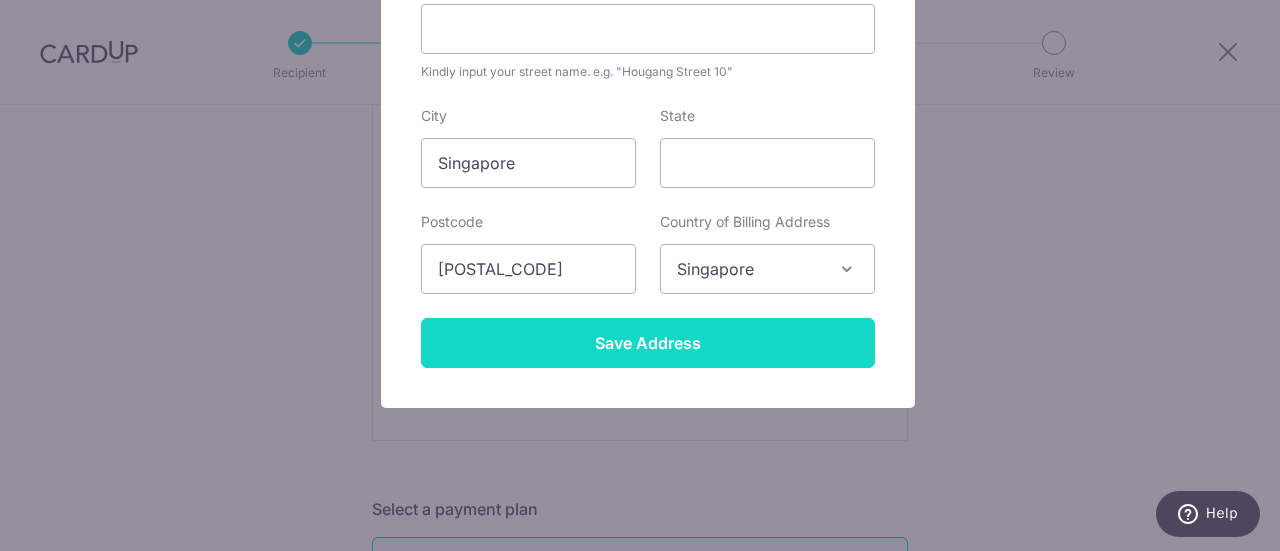 click on "Save Address" at bounding box center [648, 343] 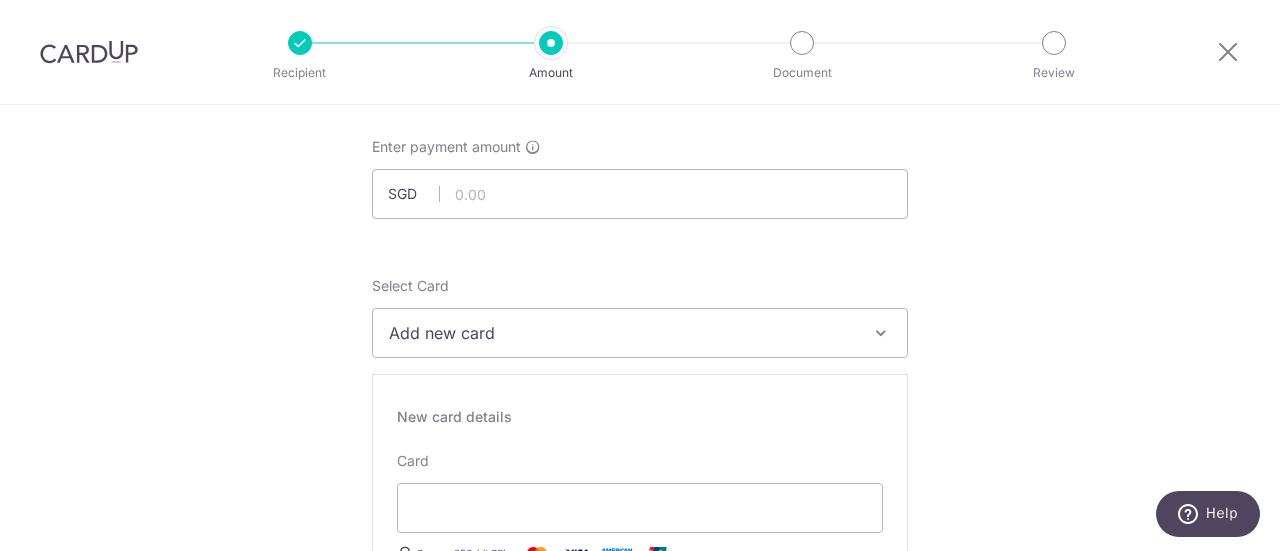 scroll, scrollTop: 0, scrollLeft: 0, axis: both 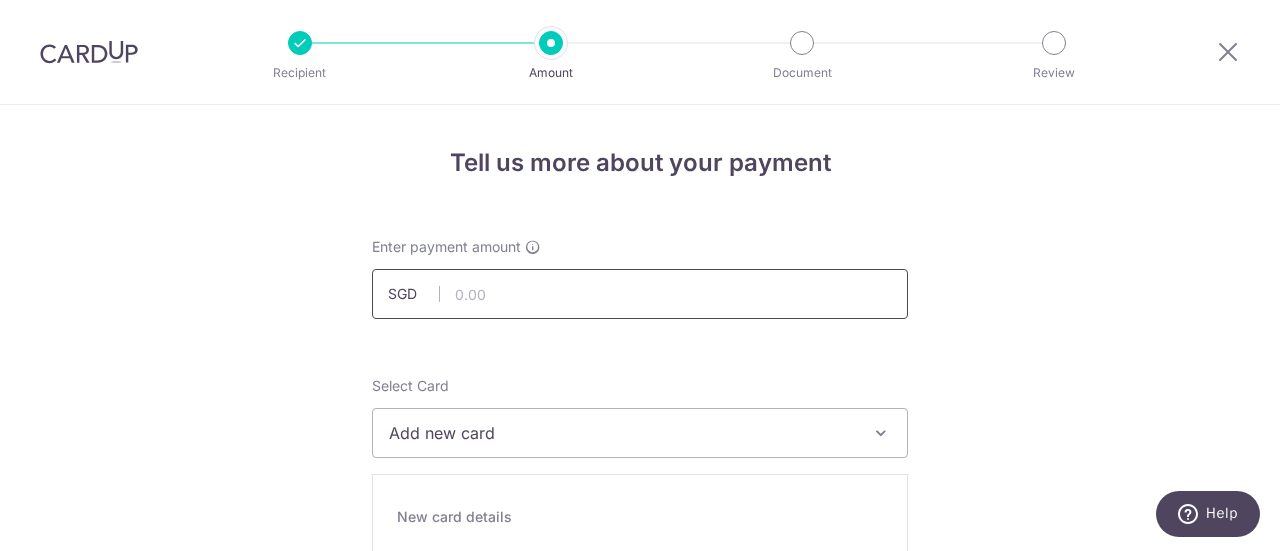 click at bounding box center (640, 294) 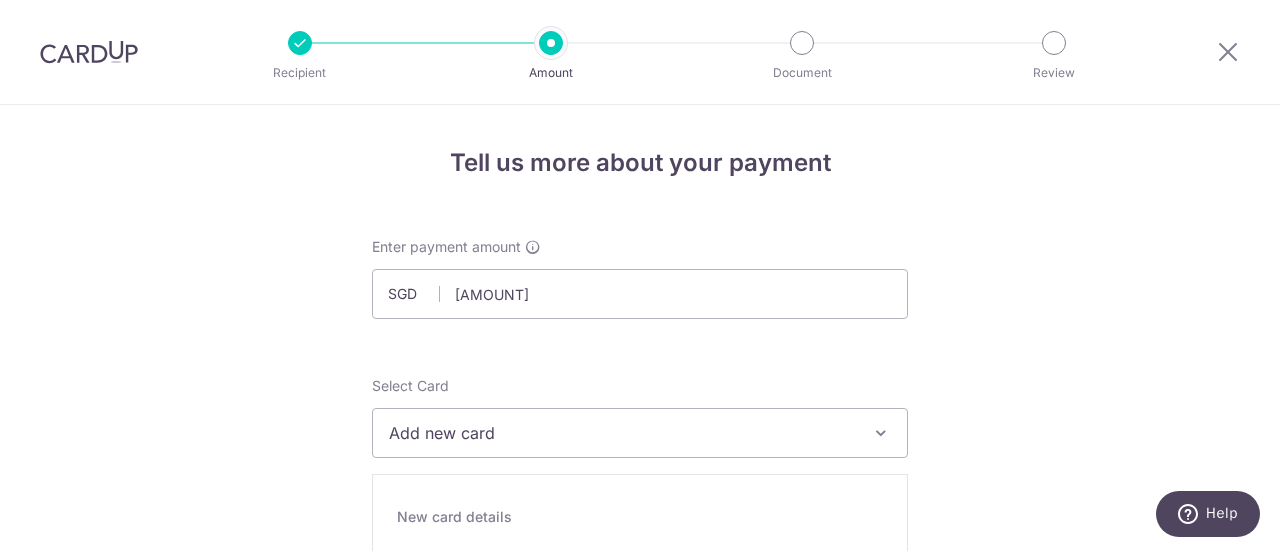 type on "1,013.79" 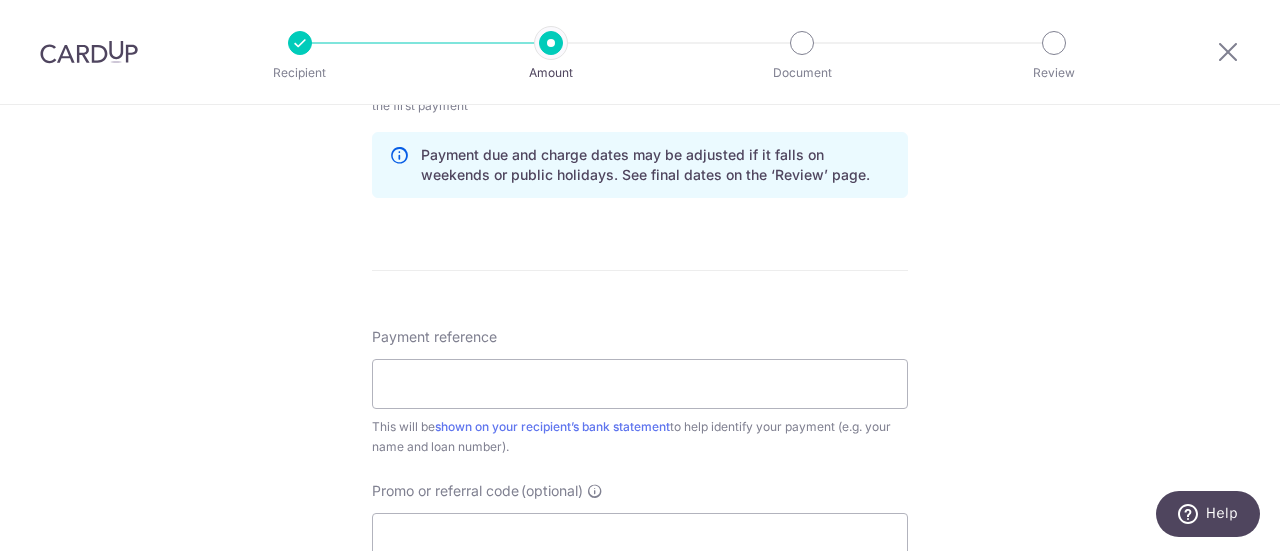scroll, scrollTop: 1600, scrollLeft: 0, axis: vertical 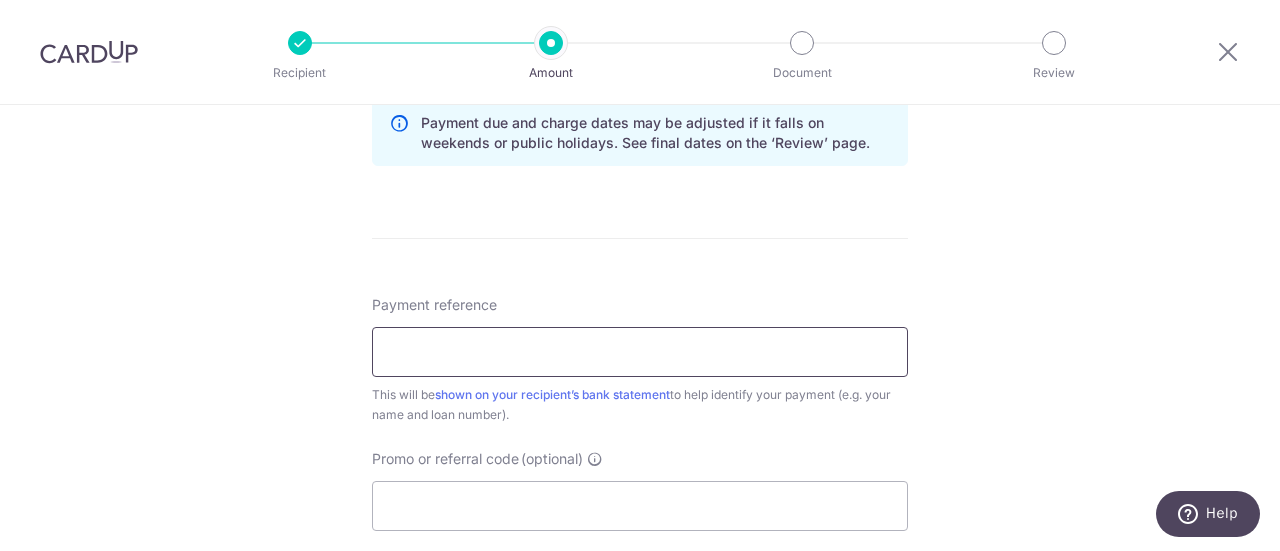 click on "Payment reference" at bounding box center [640, 352] 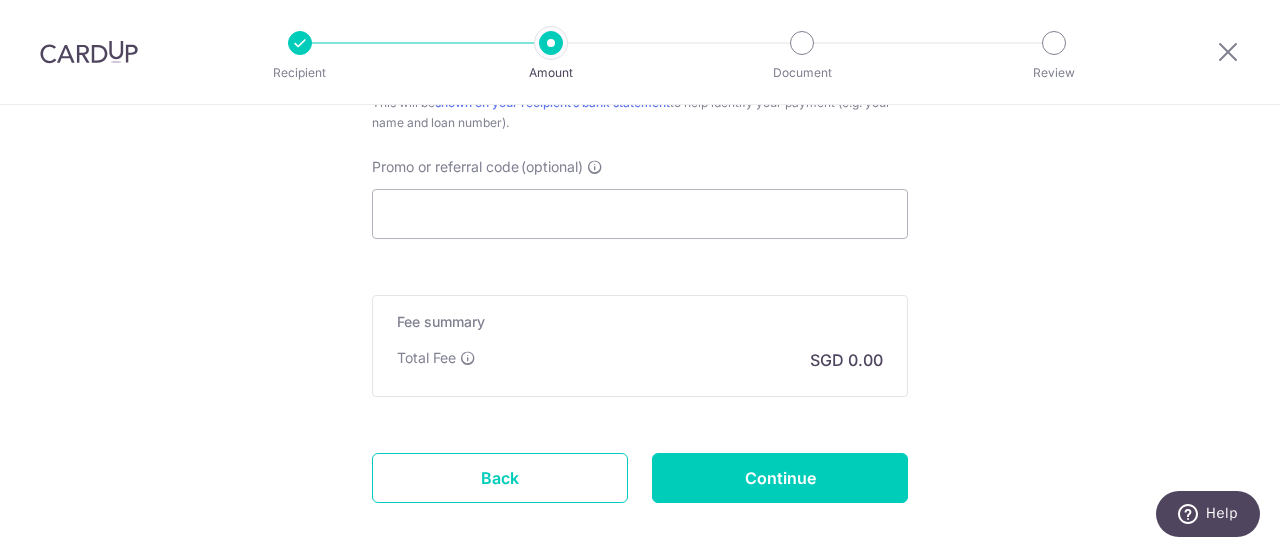 scroll, scrollTop: 1900, scrollLeft: 0, axis: vertical 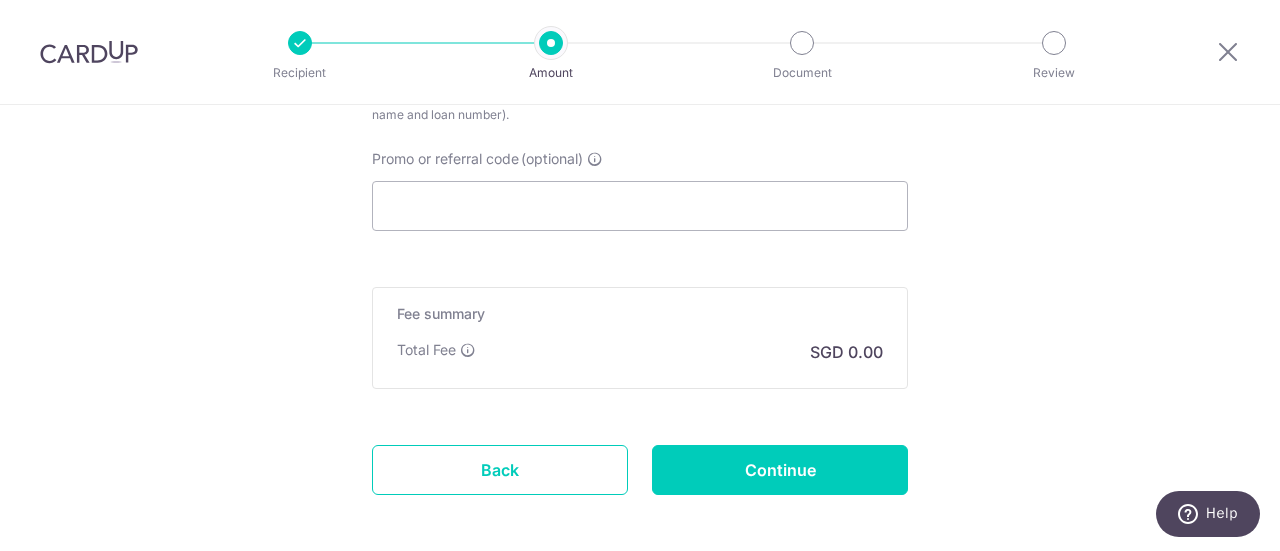 click on "Total Fee
SGD 0.00" at bounding box center [640, 352] 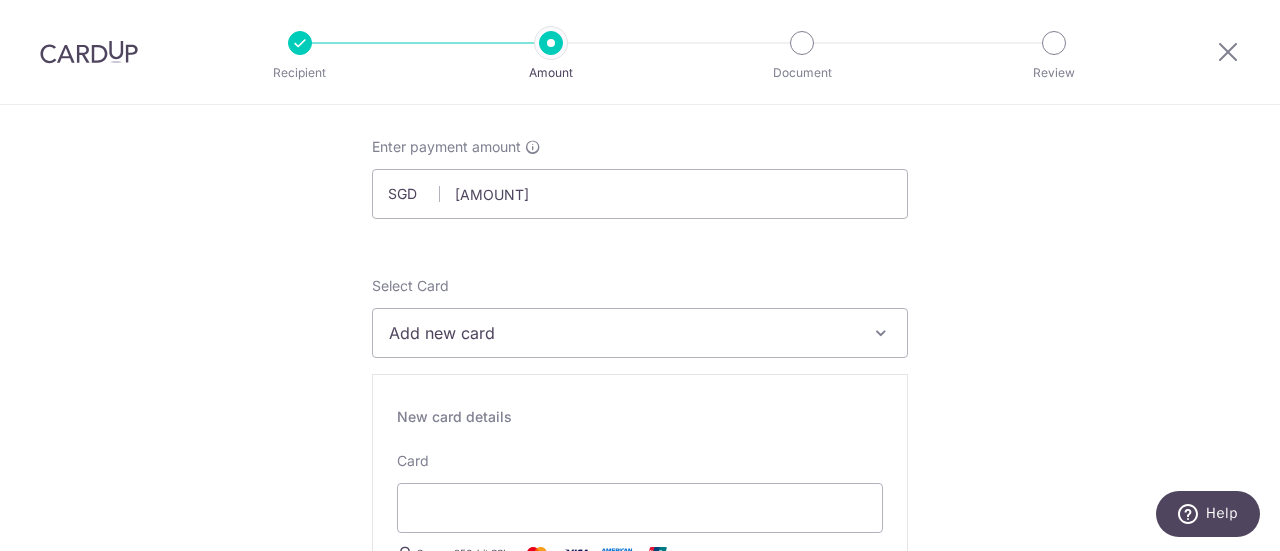 scroll, scrollTop: 0, scrollLeft: 0, axis: both 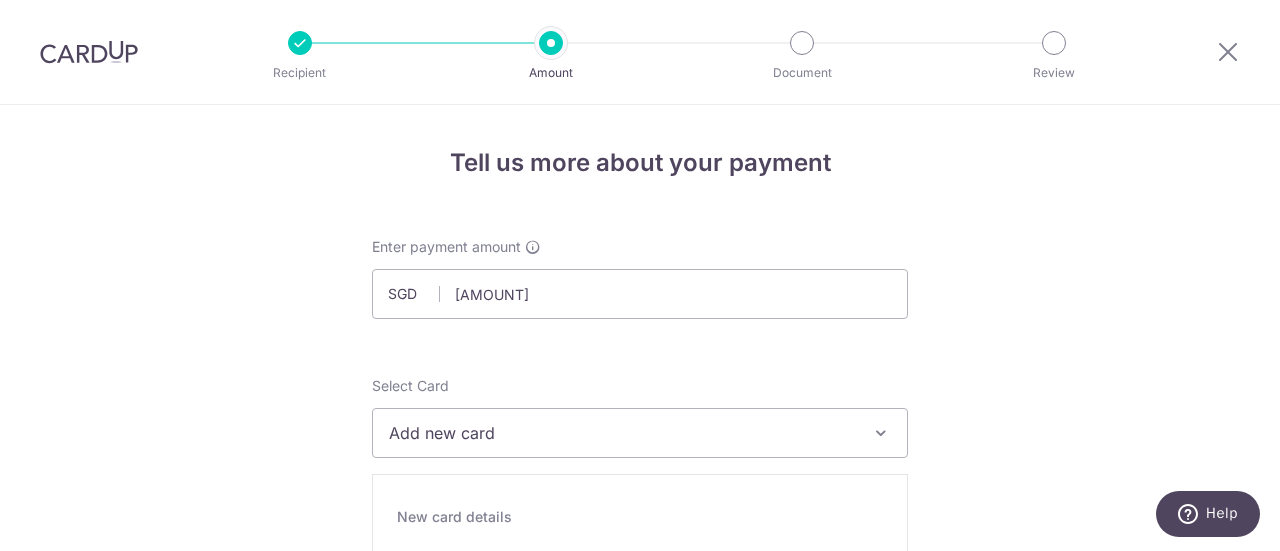 click on "Tell us more about your payment
Enter payment amount
SGD
1,013.79
1013.79
Recipient added successfully!
Select Card
Add new card
Add credit card
Secure 256-bit SSL
Text
New card details
Card
Secure 256-bit SSL" at bounding box center [640, 1325] 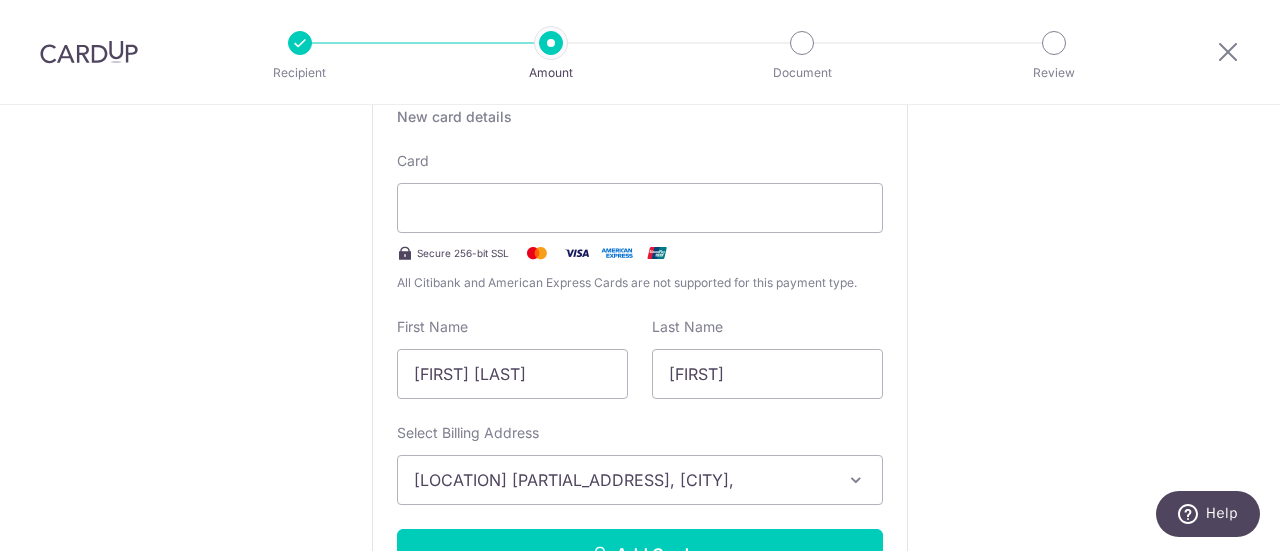 scroll, scrollTop: 500, scrollLeft: 0, axis: vertical 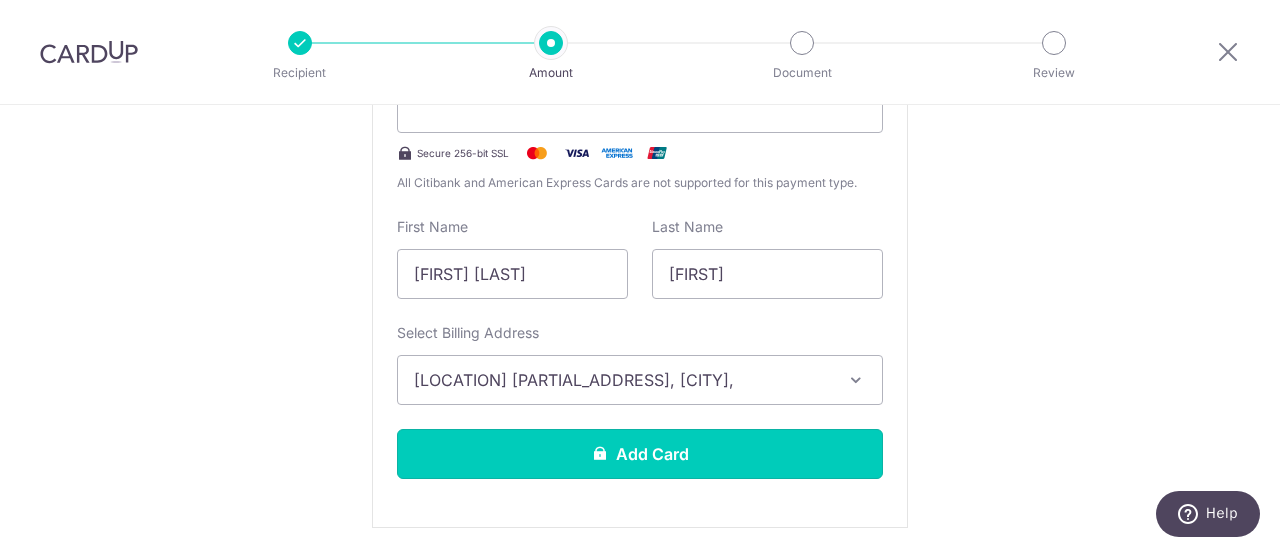 click on "Add Card" at bounding box center (640, 454) 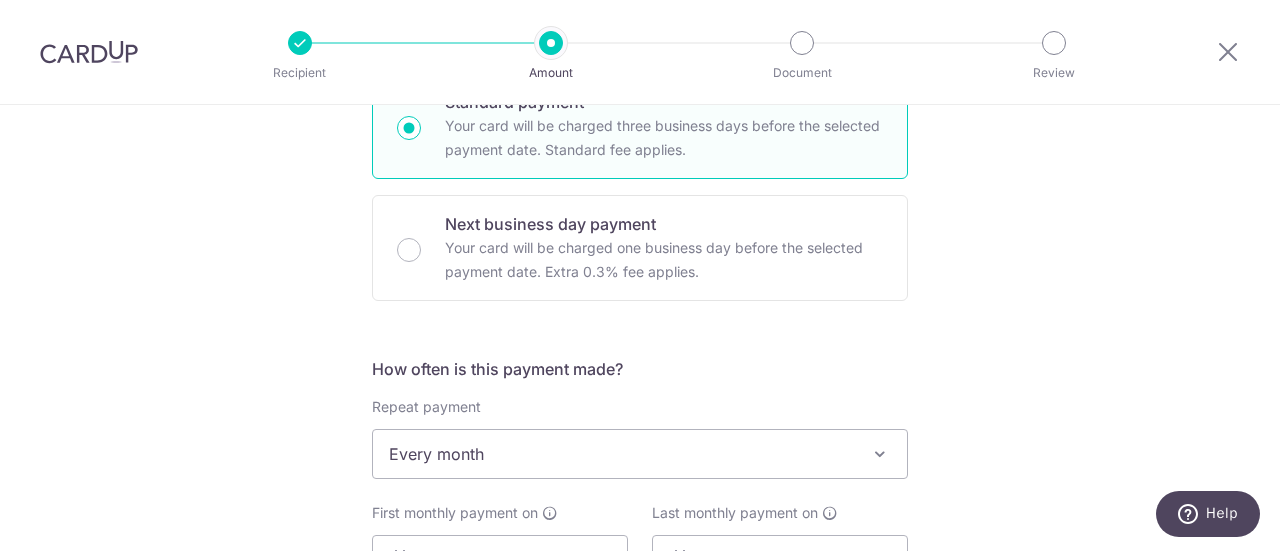 scroll, scrollTop: 1200, scrollLeft: 0, axis: vertical 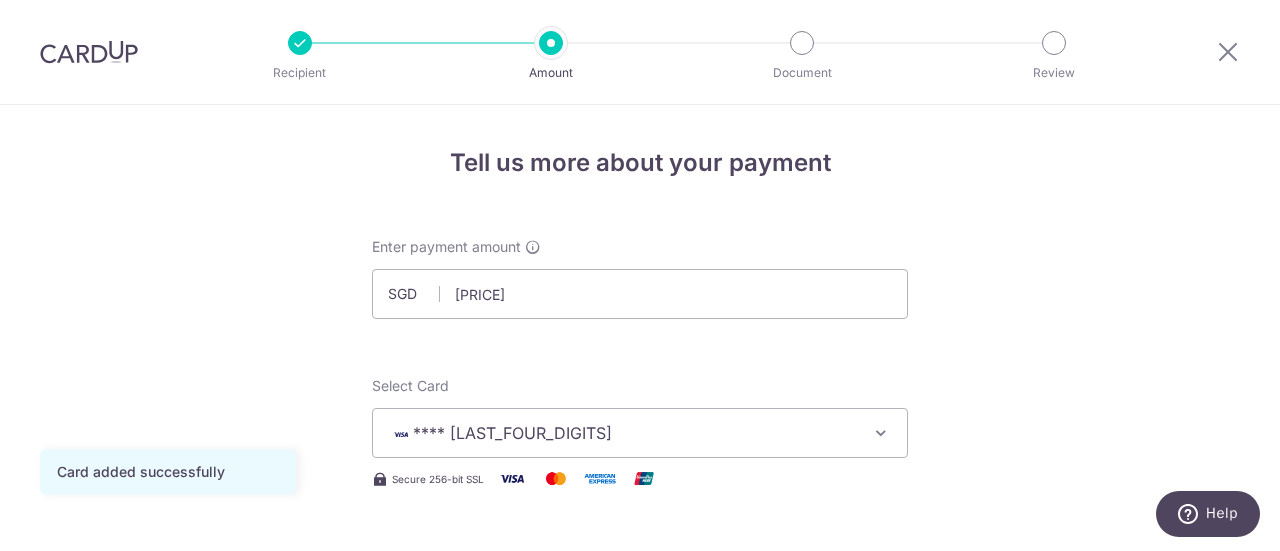 click on "Tell us more about your payment
Enter payment amount
SGD
1,013.79
1013.79
Card added successfully
Select Card
**** 1797
Add credit card
Your Cards
**** 1797
Secure 256-bit SSL
Text
New card details
Card
Secure 256-bit SSL" at bounding box center (640, 1050) 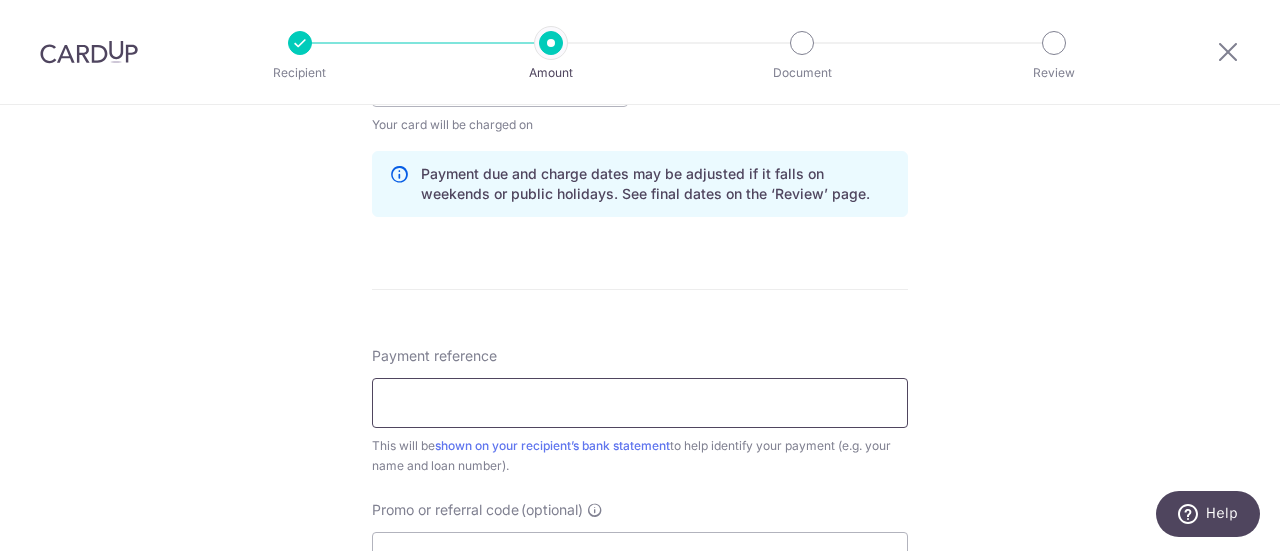 scroll, scrollTop: 1100, scrollLeft: 0, axis: vertical 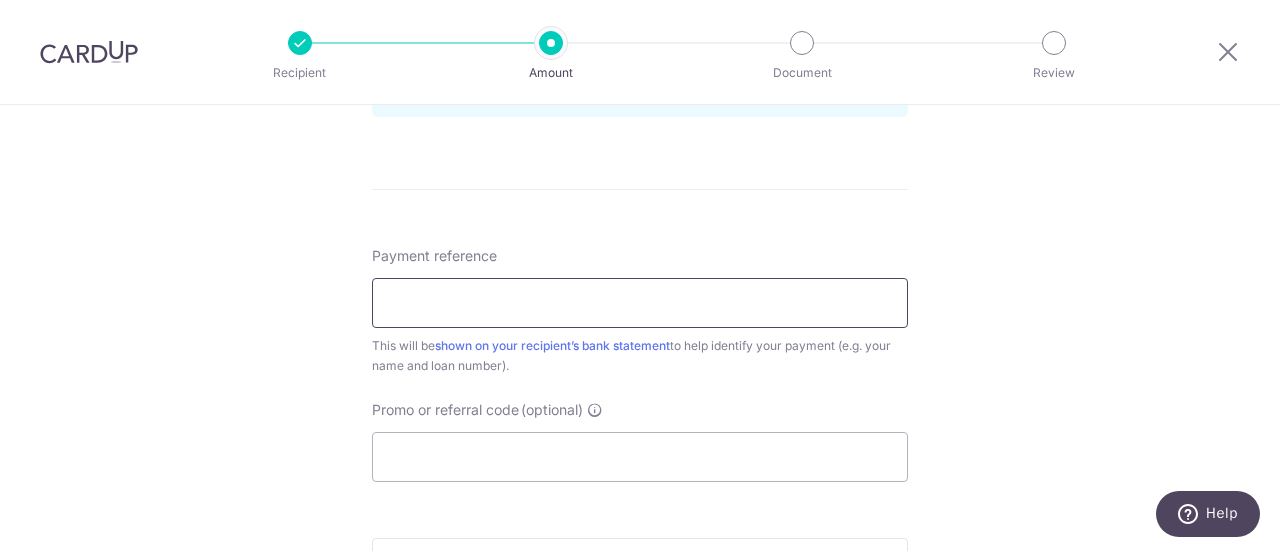 click on "Payment reference" at bounding box center [640, 303] 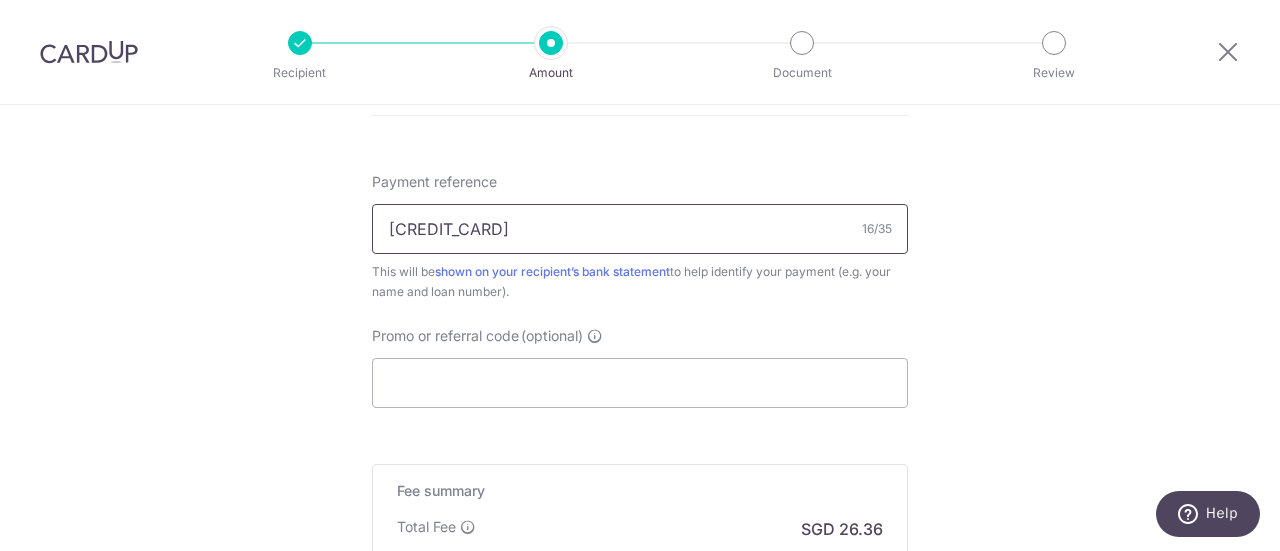 scroll, scrollTop: 1200, scrollLeft: 0, axis: vertical 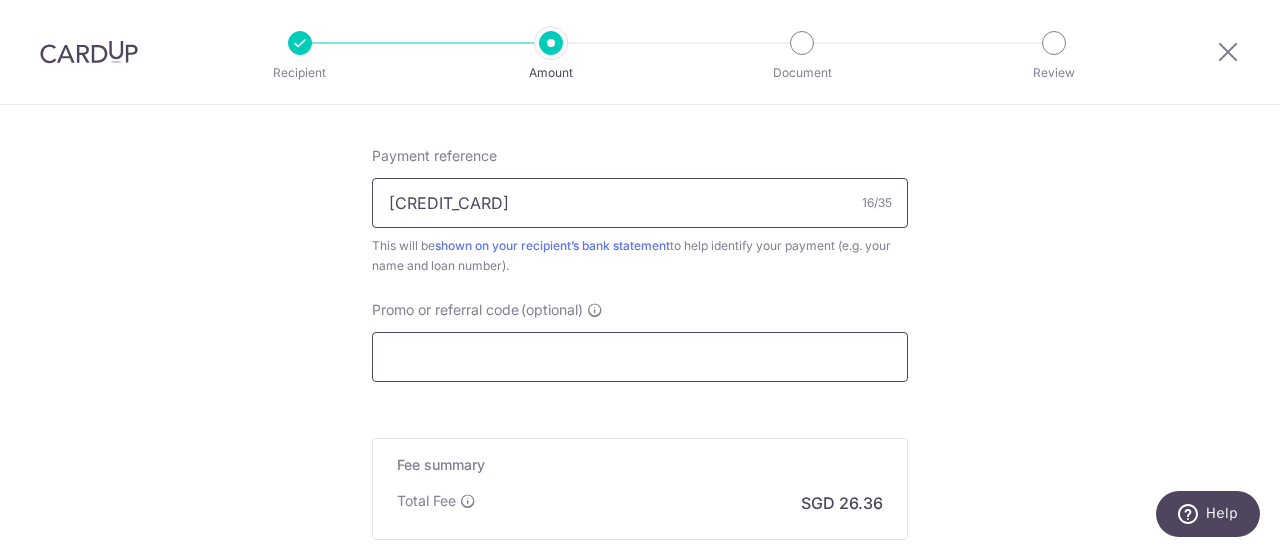 type on "5742385748-00000" 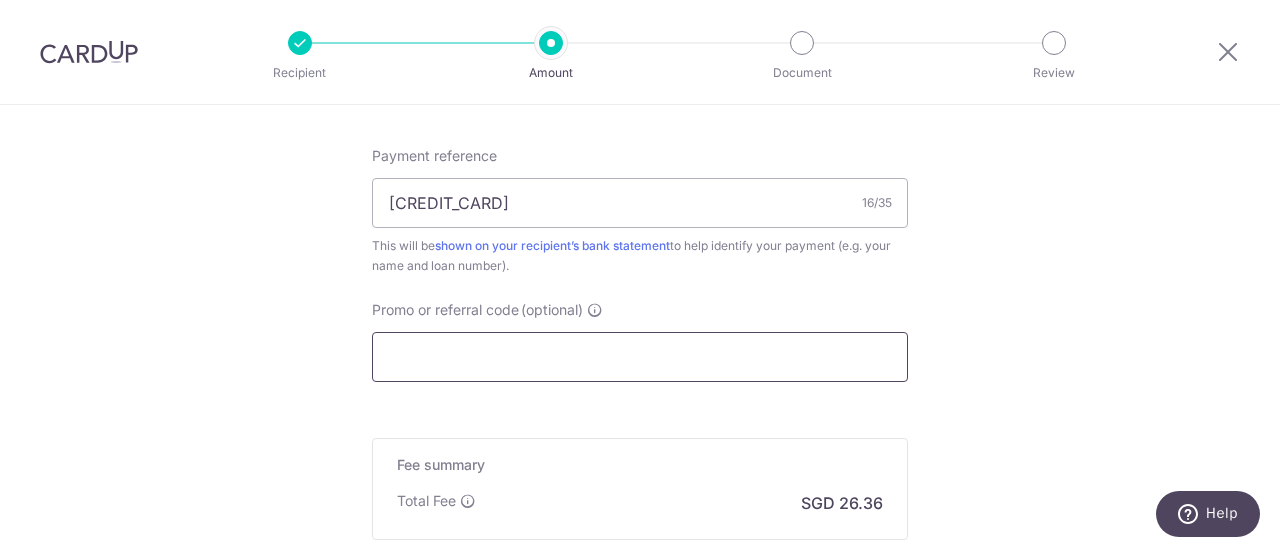 click on "Promo or referral code
(optional)" at bounding box center (640, 357) 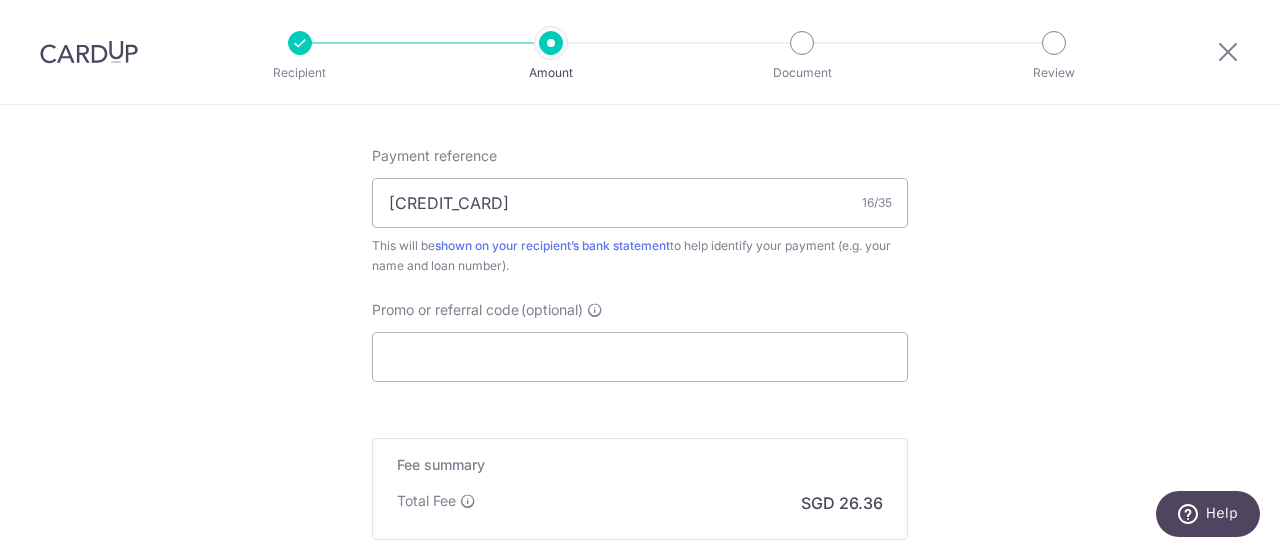 click on "Tell us more about your payment
Enter payment amount
SGD
1,013.79
1013.79
Card added successfully
Select Card
**** 1797
Add credit card
Your Cards
**** 1797
Secure 256-bit SSL
Text
New card details
Card
Secure 256-bit SSL" at bounding box center (640, -150) 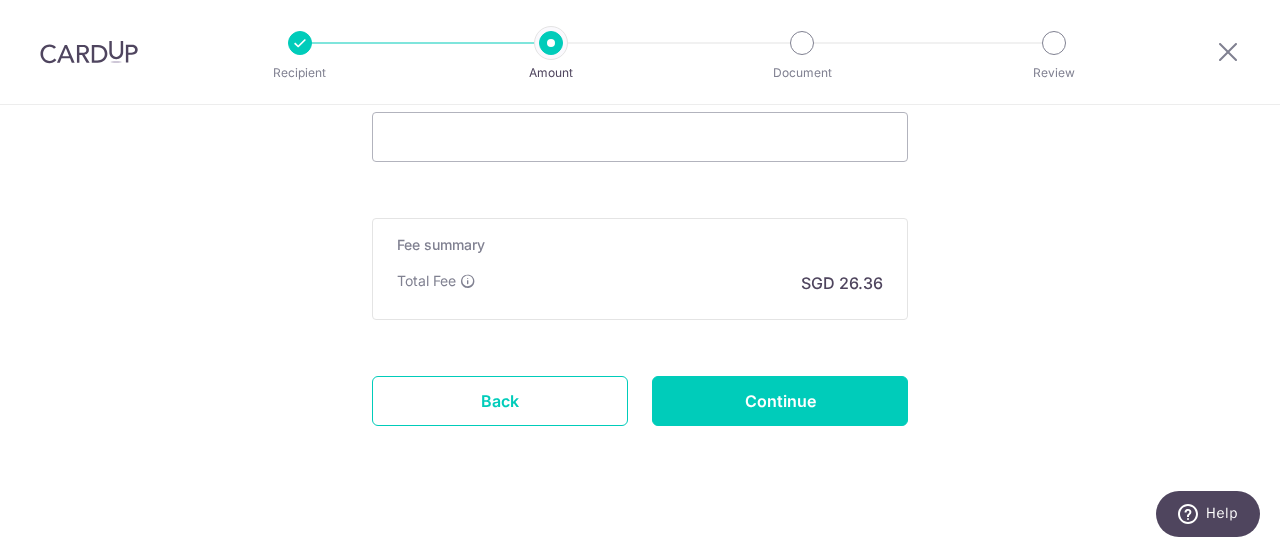 scroll, scrollTop: 1440, scrollLeft: 0, axis: vertical 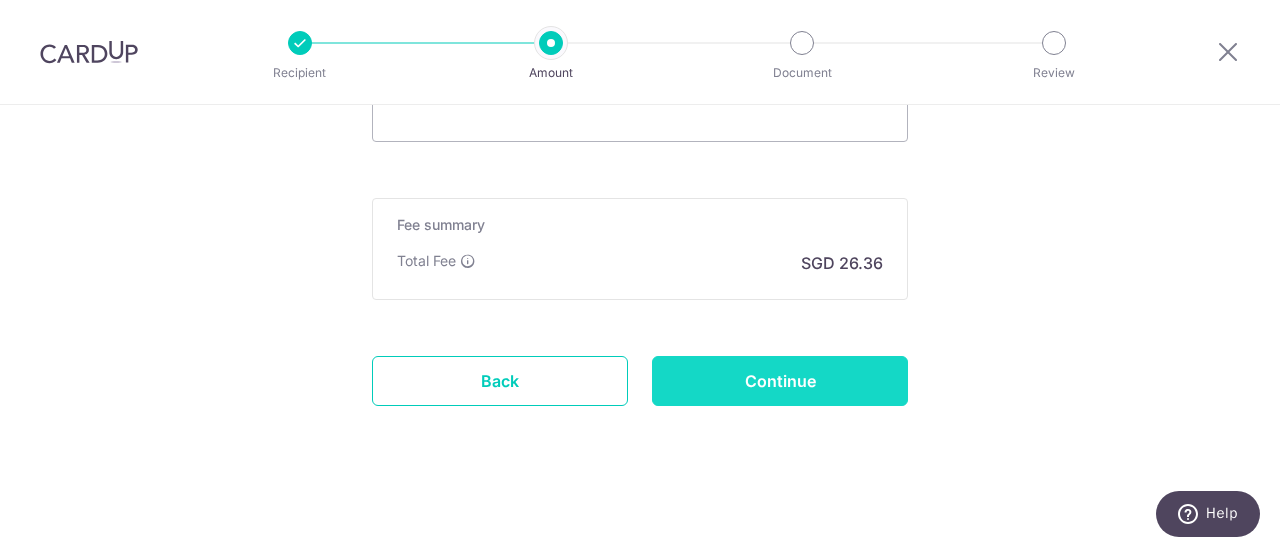 click on "Continue" at bounding box center (780, 381) 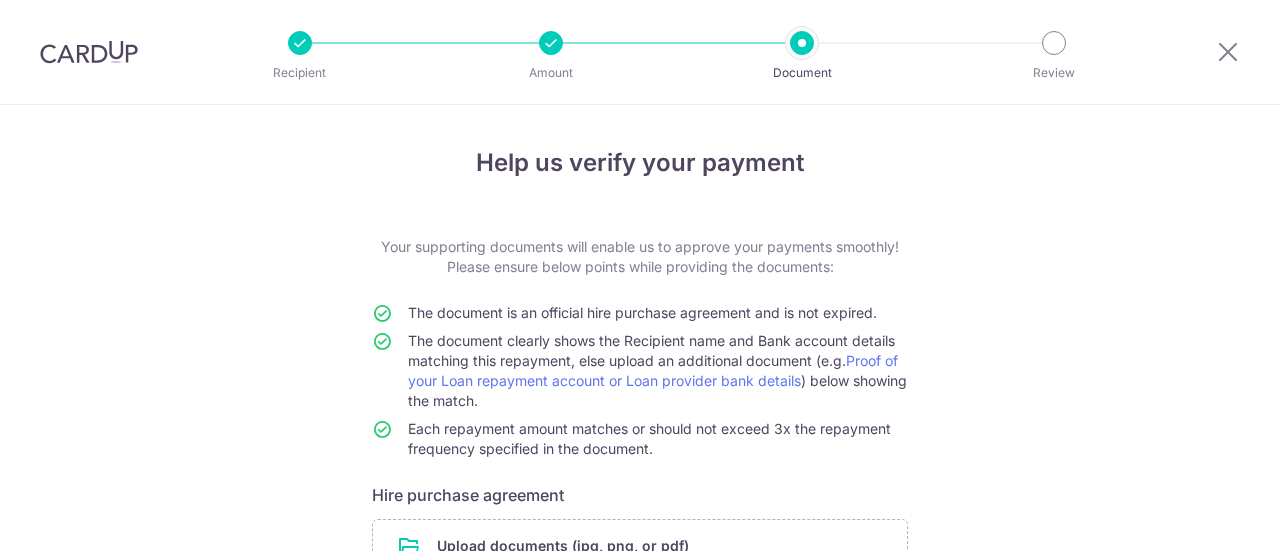 scroll, scrollTop: 0, scrollLeft: 0, axis: both 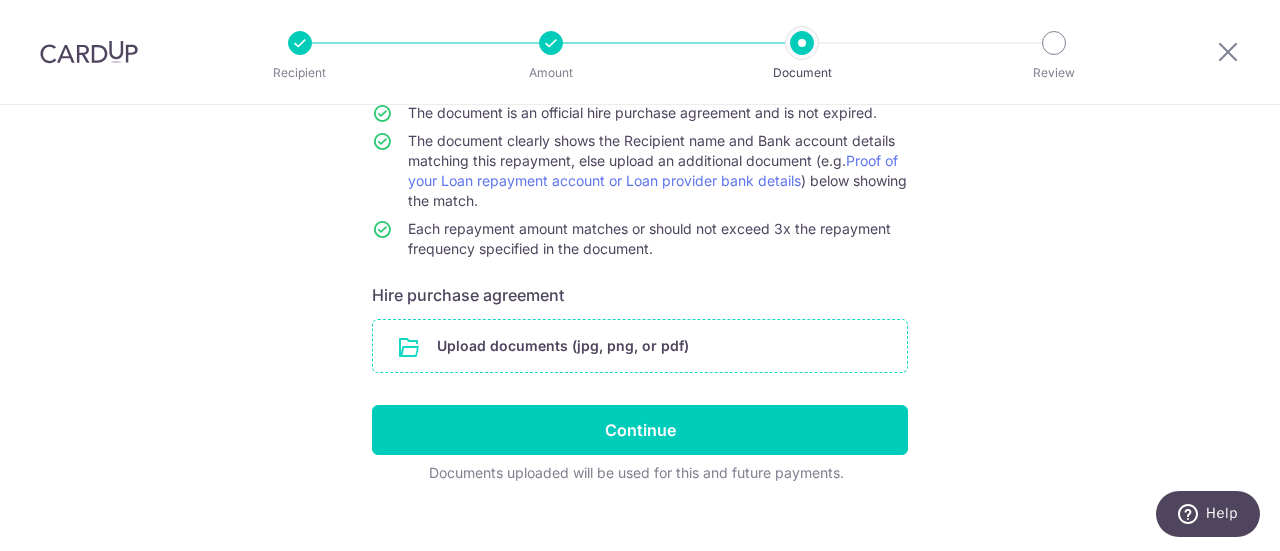 click at bounding box center (640, 346) 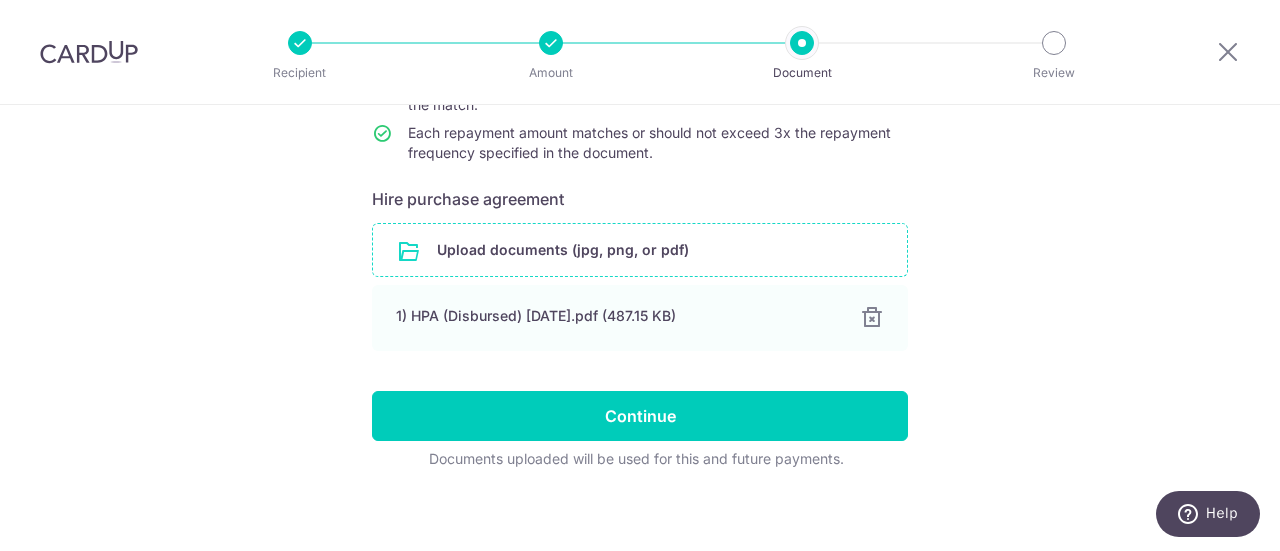 scroll, scrollTop: 306, scrollLeft: 0, axis: vertical 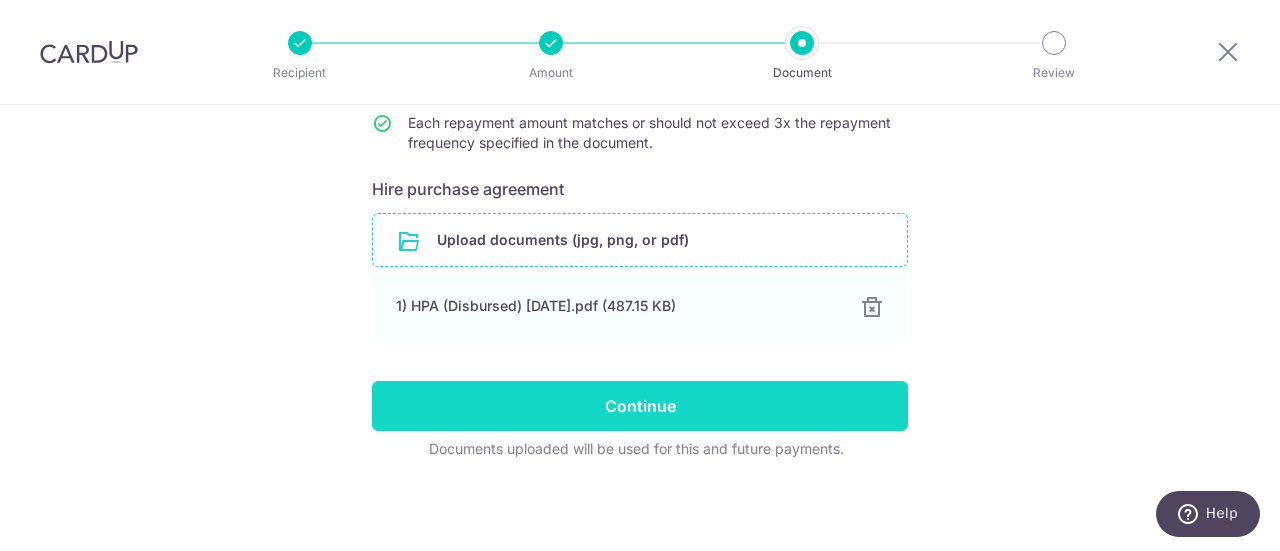 click on "Continue" at bounding box center [640, 406] 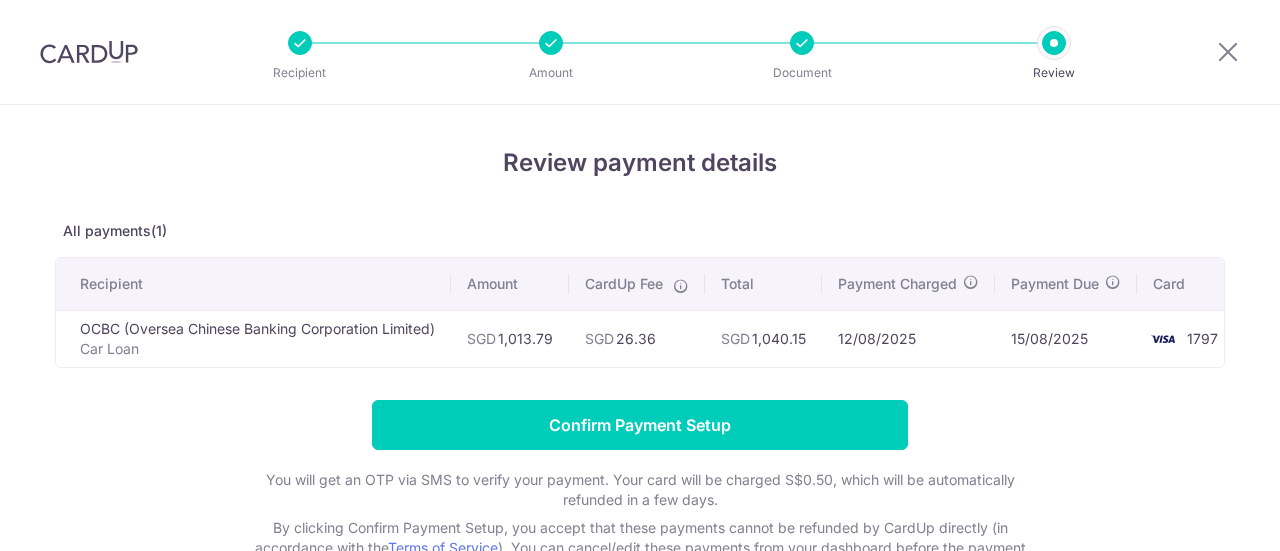 scroll, scrollTop: 0, scrollLeft: 0, axis: both 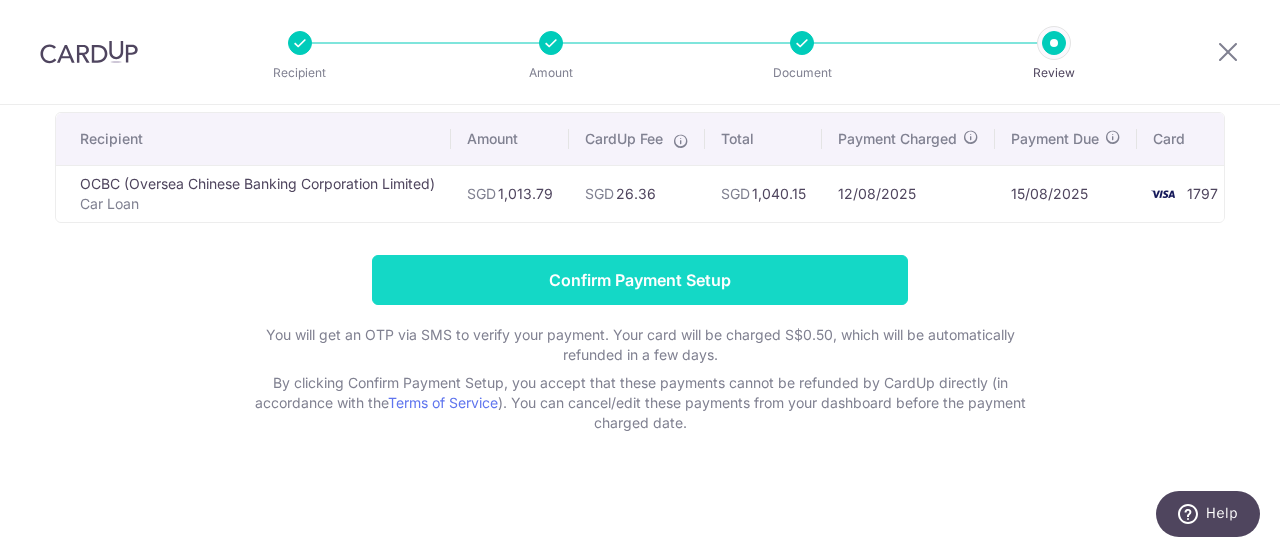 click on "Confirm Payment Setup" at bounding box center [640, 280] 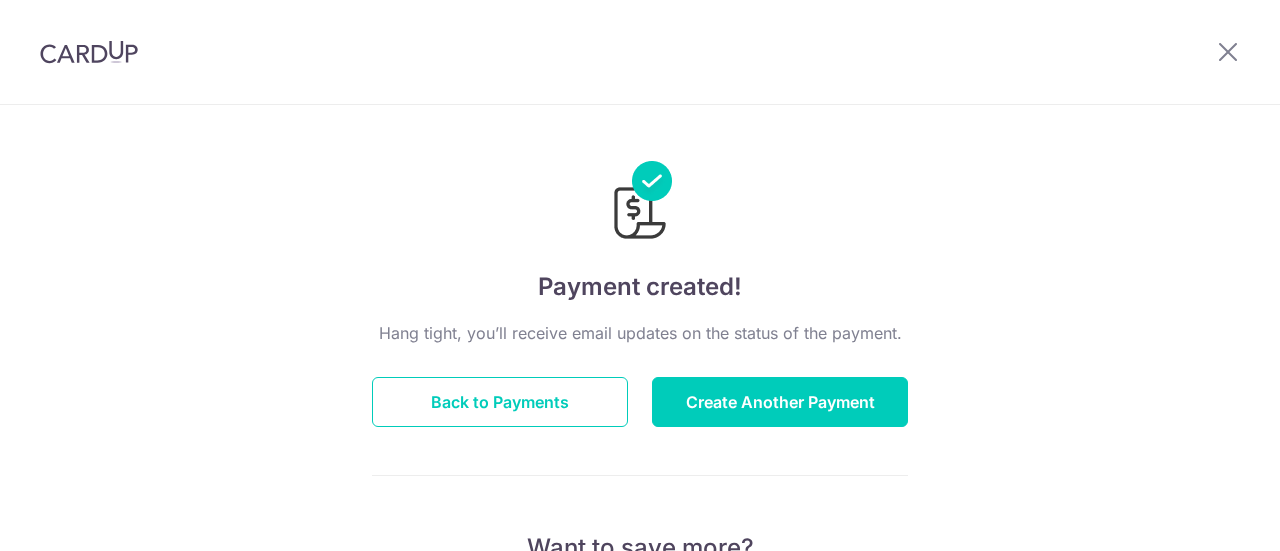 scroll, scrollTop: 0, scrollLeft: 0, axis: both 